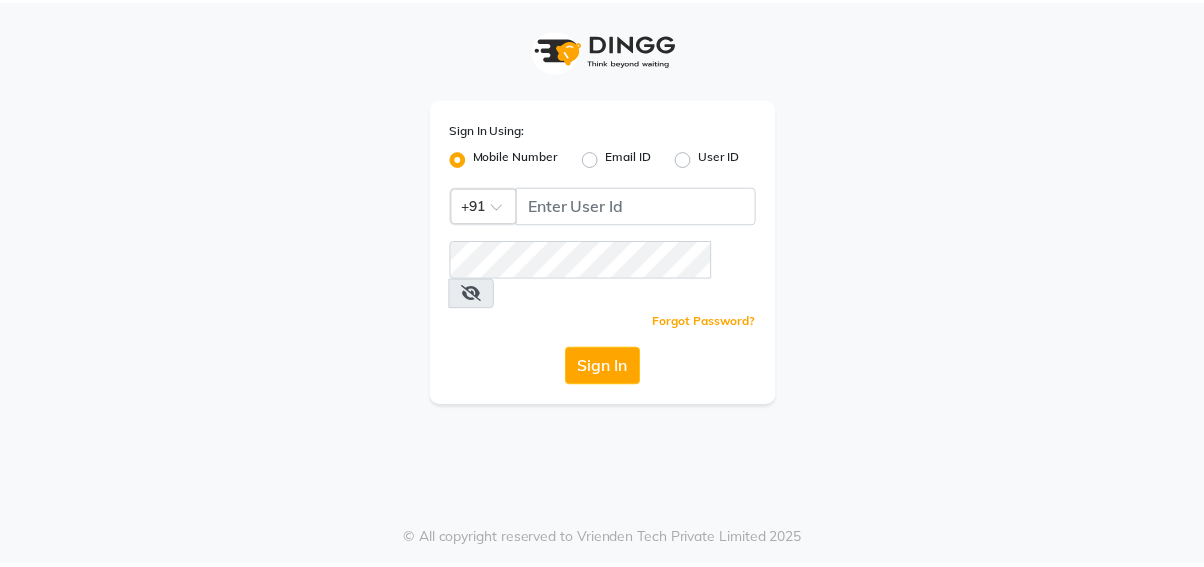scroll, scrollTop: 0, scrollLeft: 0, axis: both 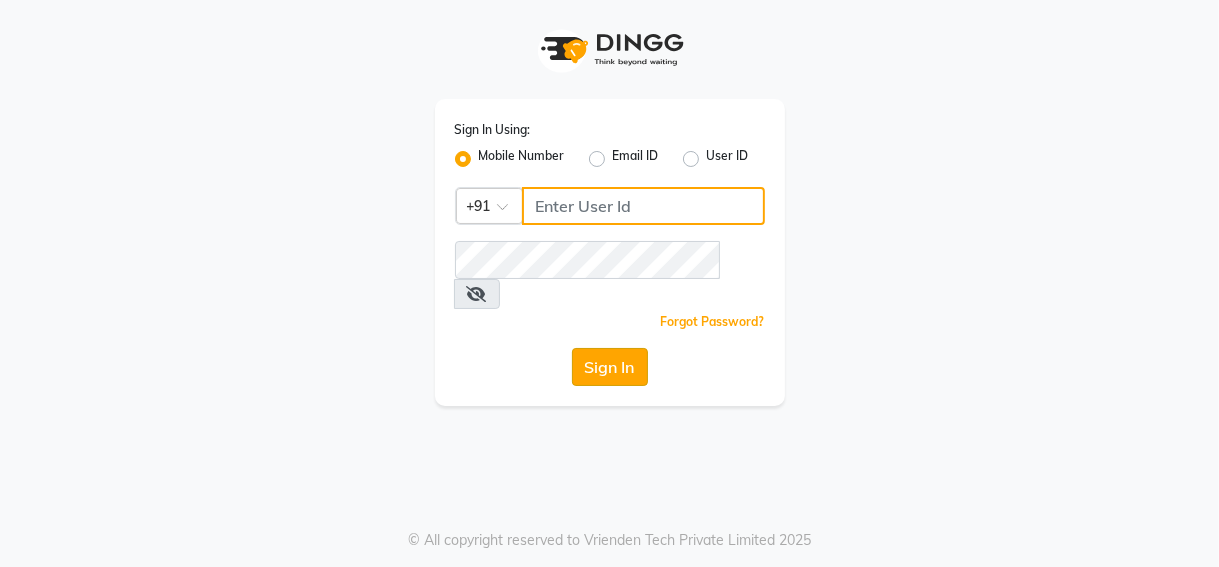 type on "[PHONE]" 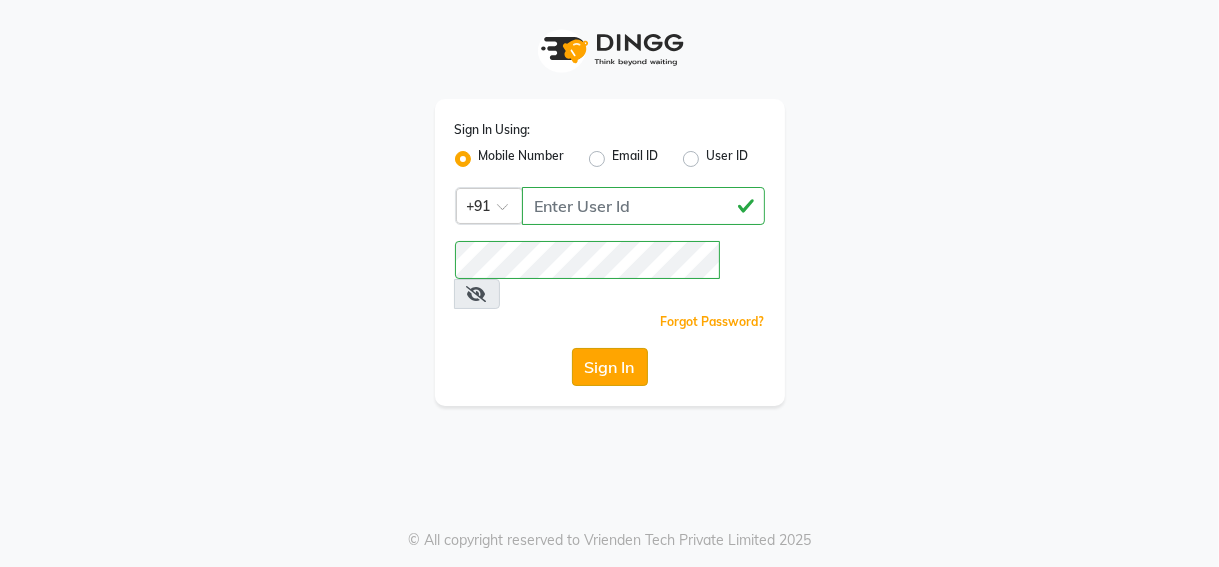 click on "Sign In" 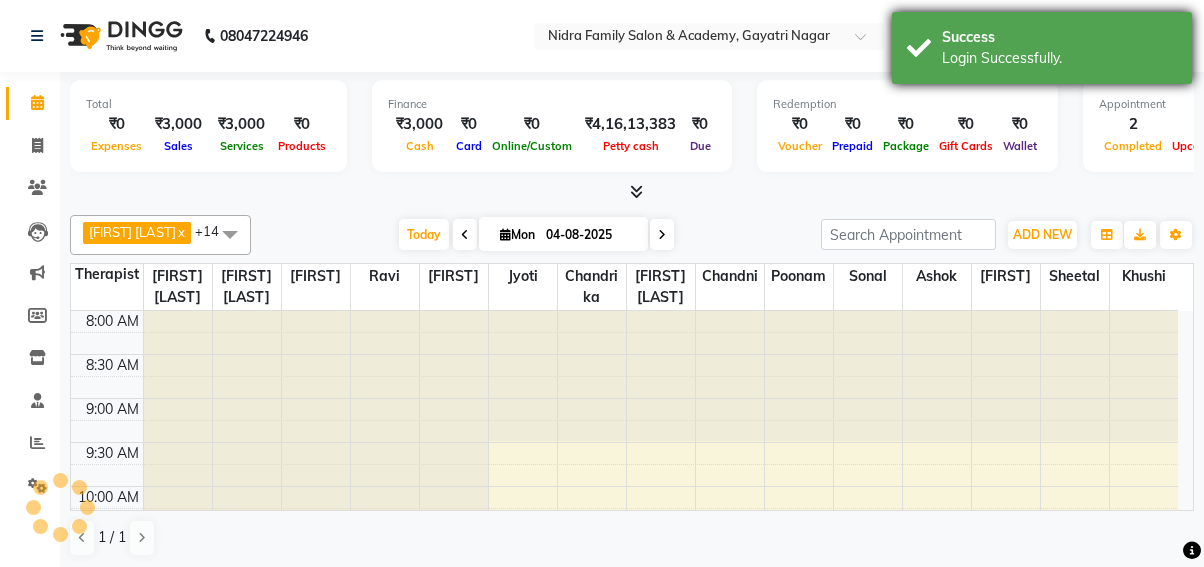 scroll, scrollTop: 350, scrollLeft: 0, axis: vertical 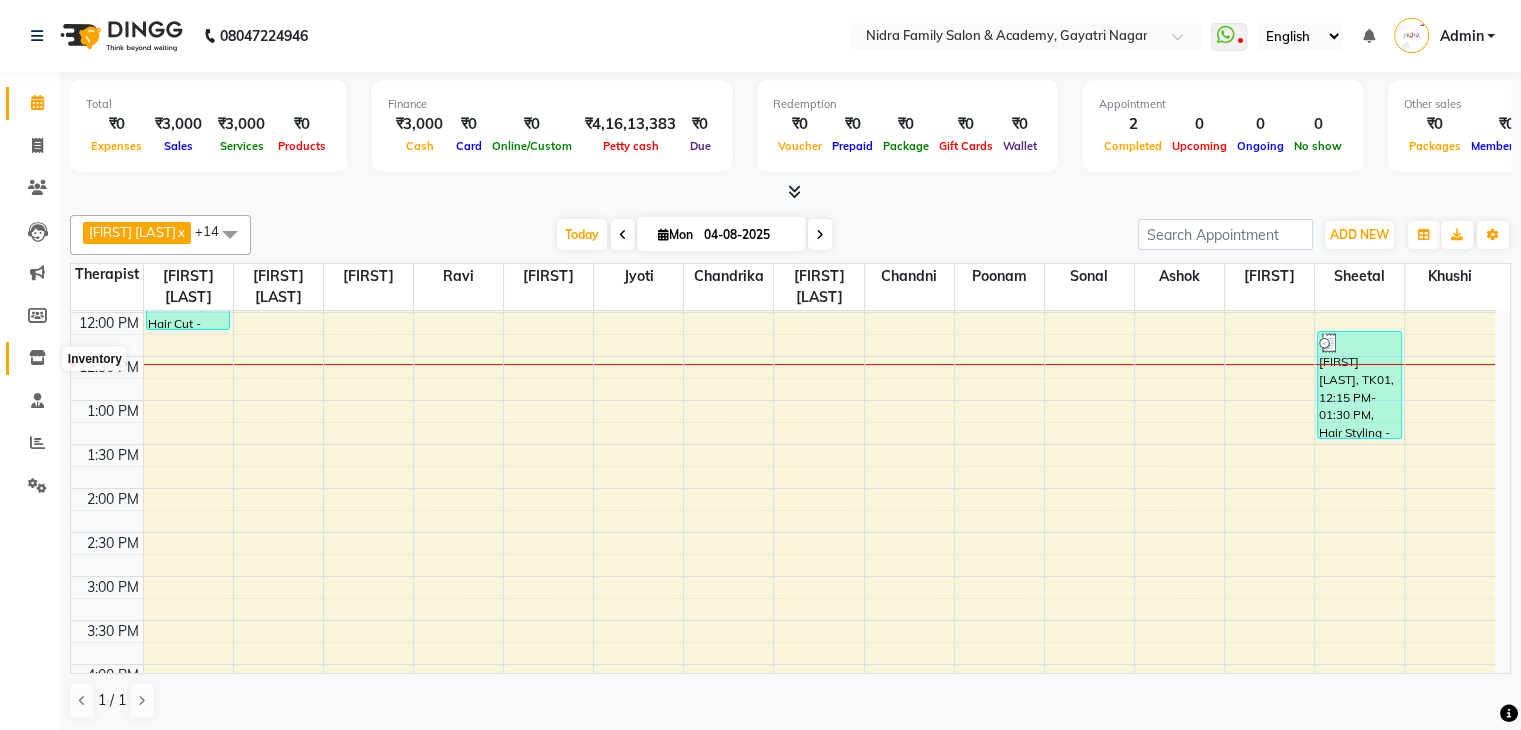 click 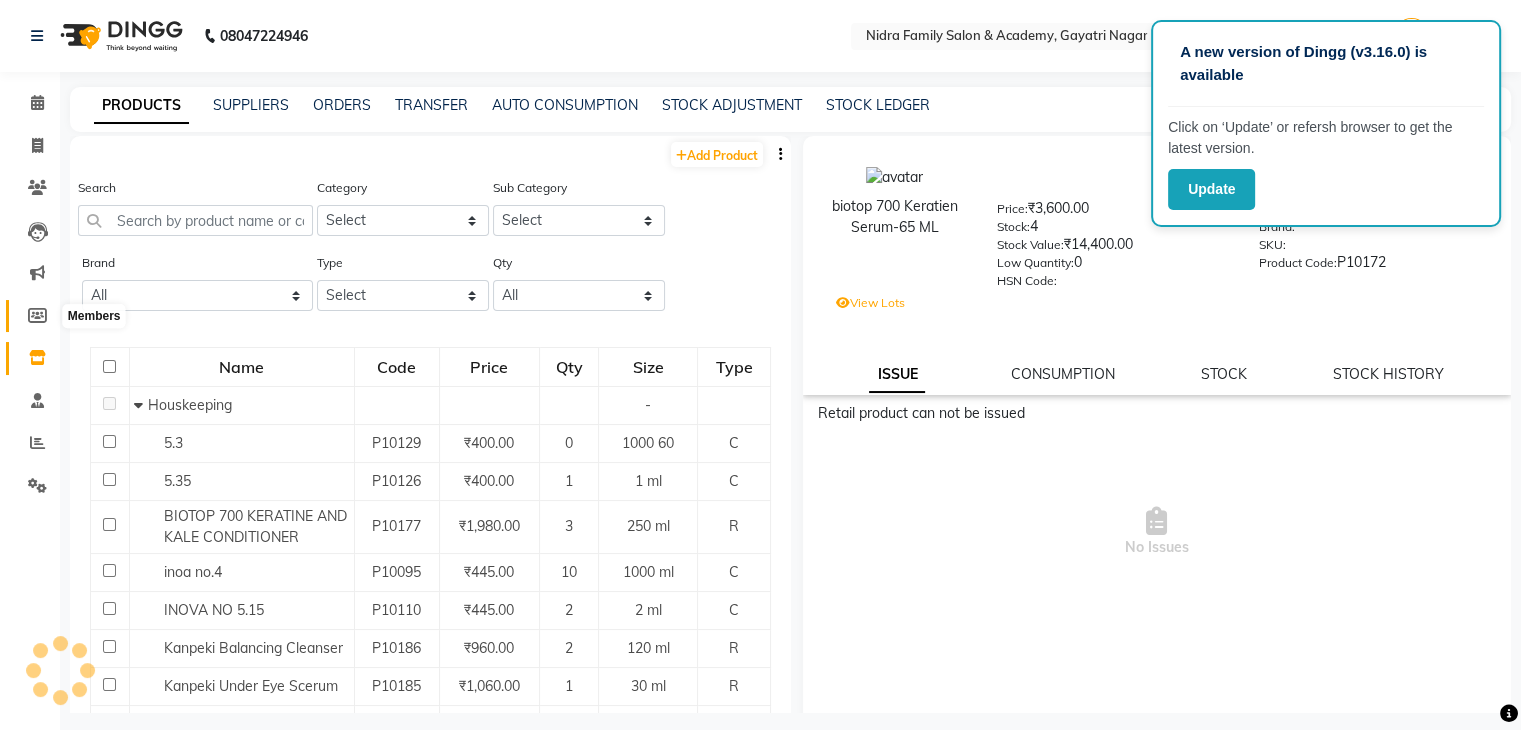 click 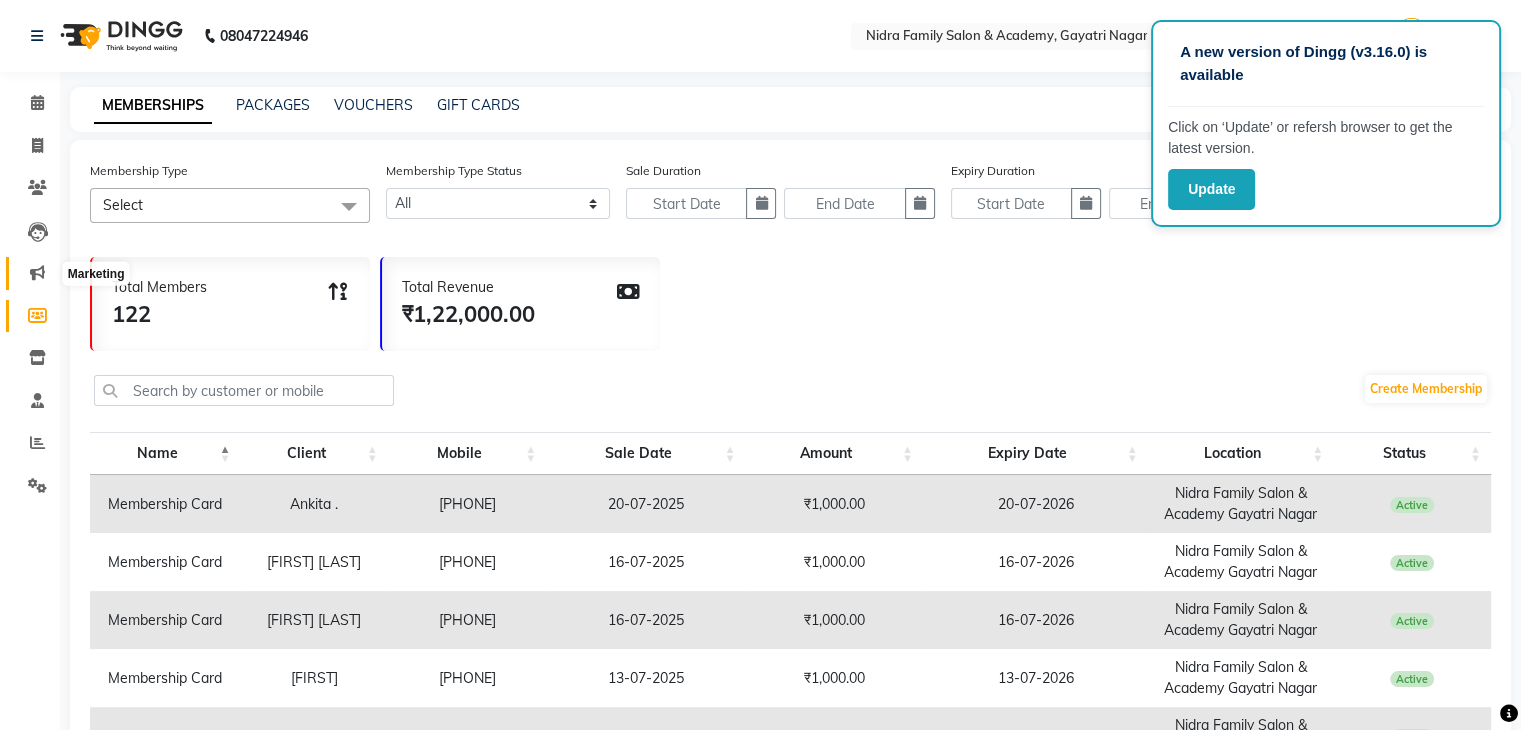 click 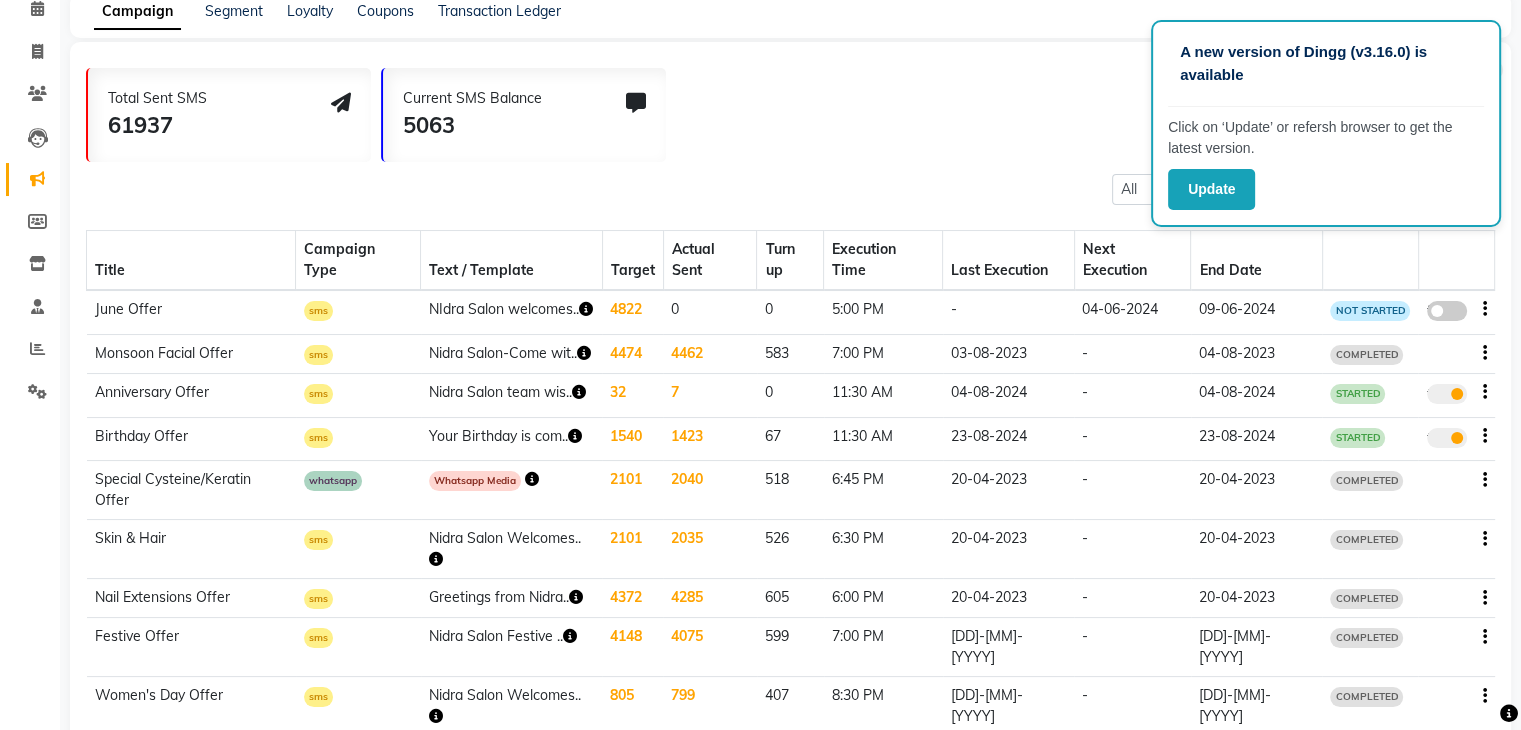 scroll, scrollTop: 131, scrollLeft: 0, axis: vertical 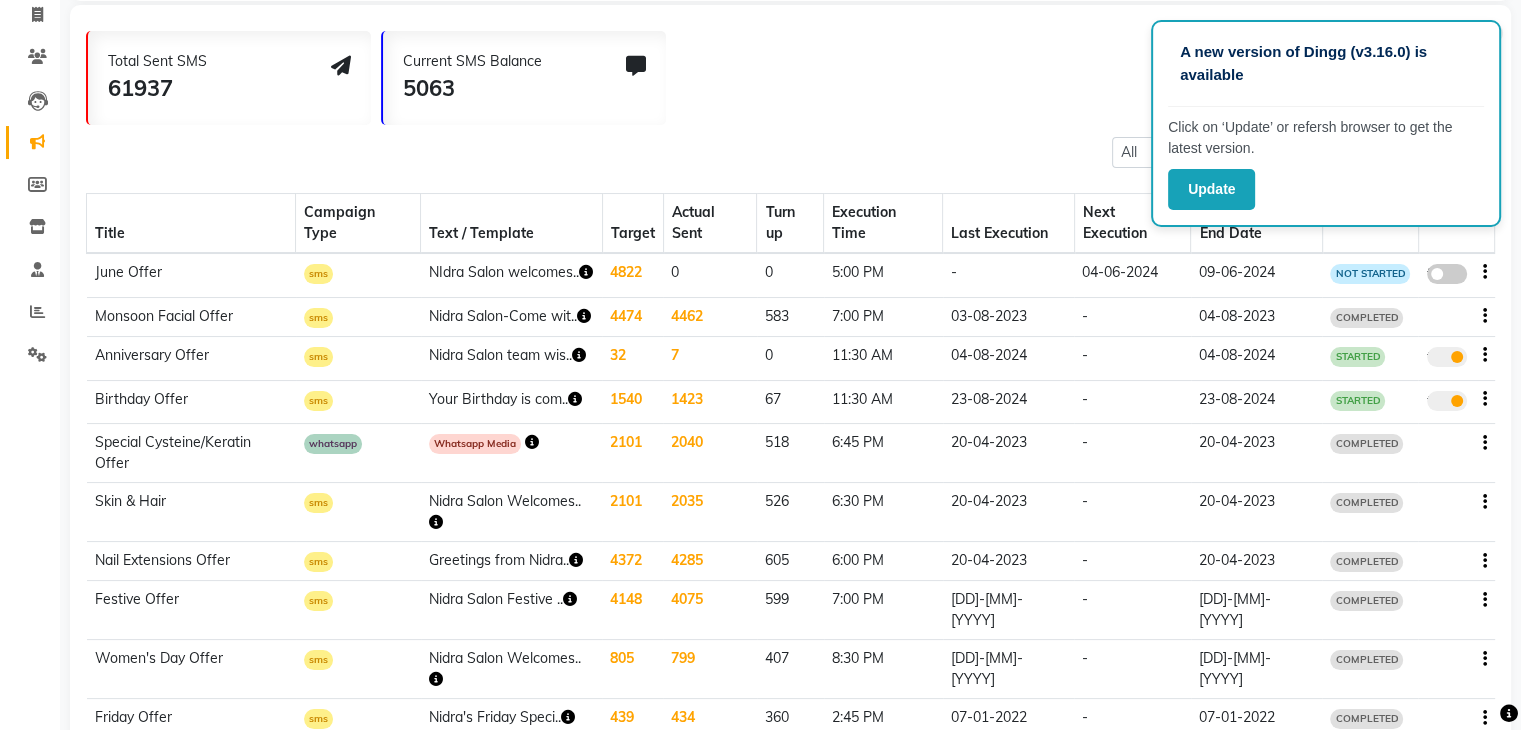 click on "Next" 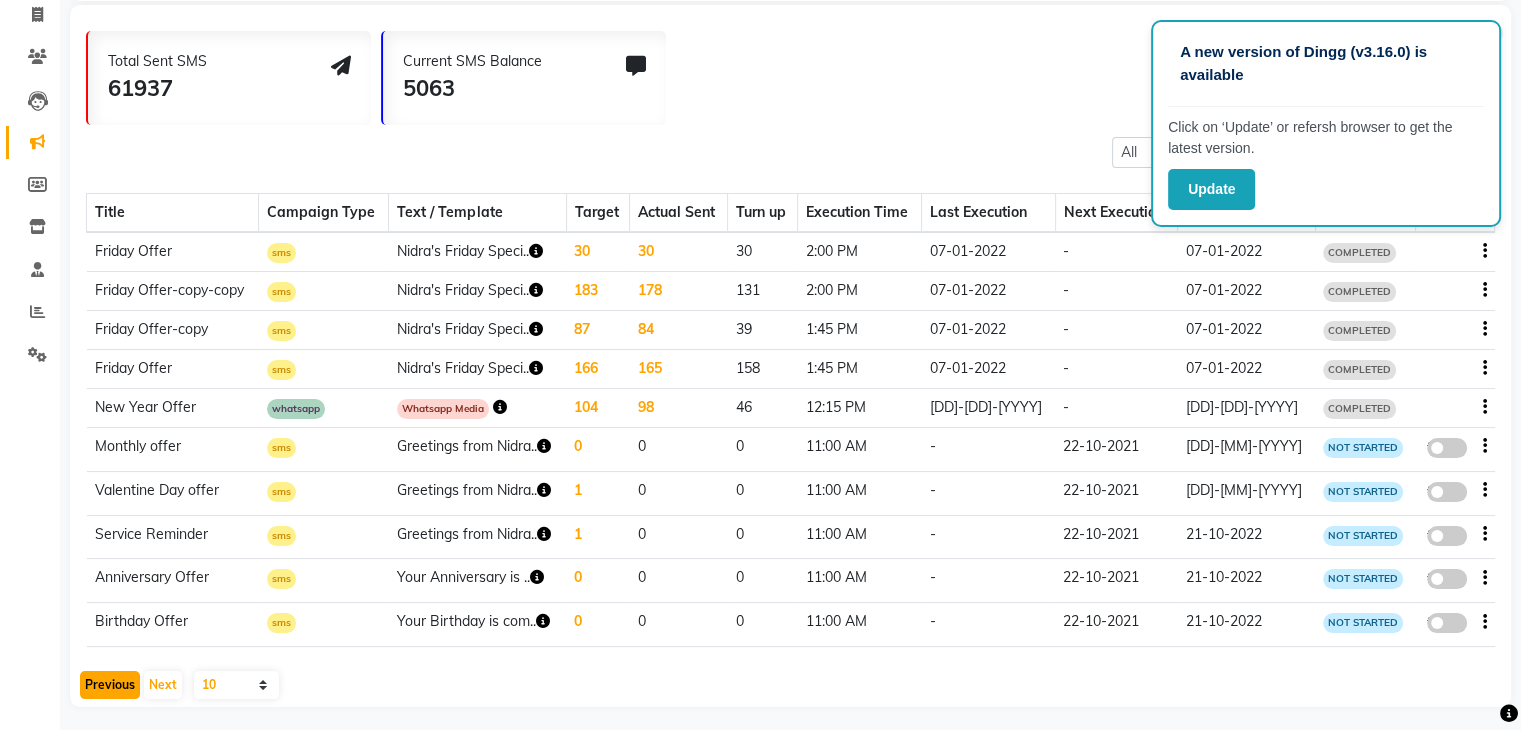 click on "Previous" 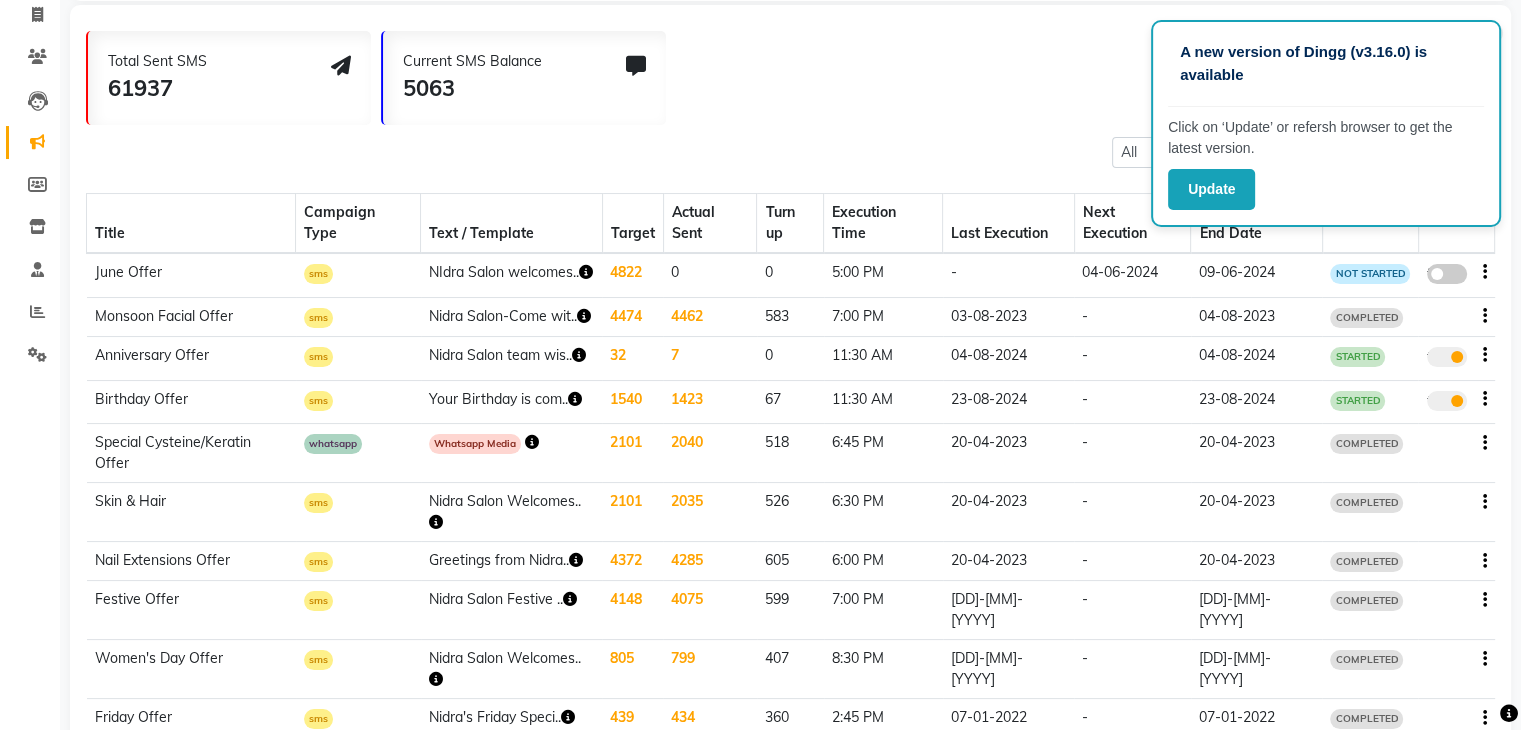 click 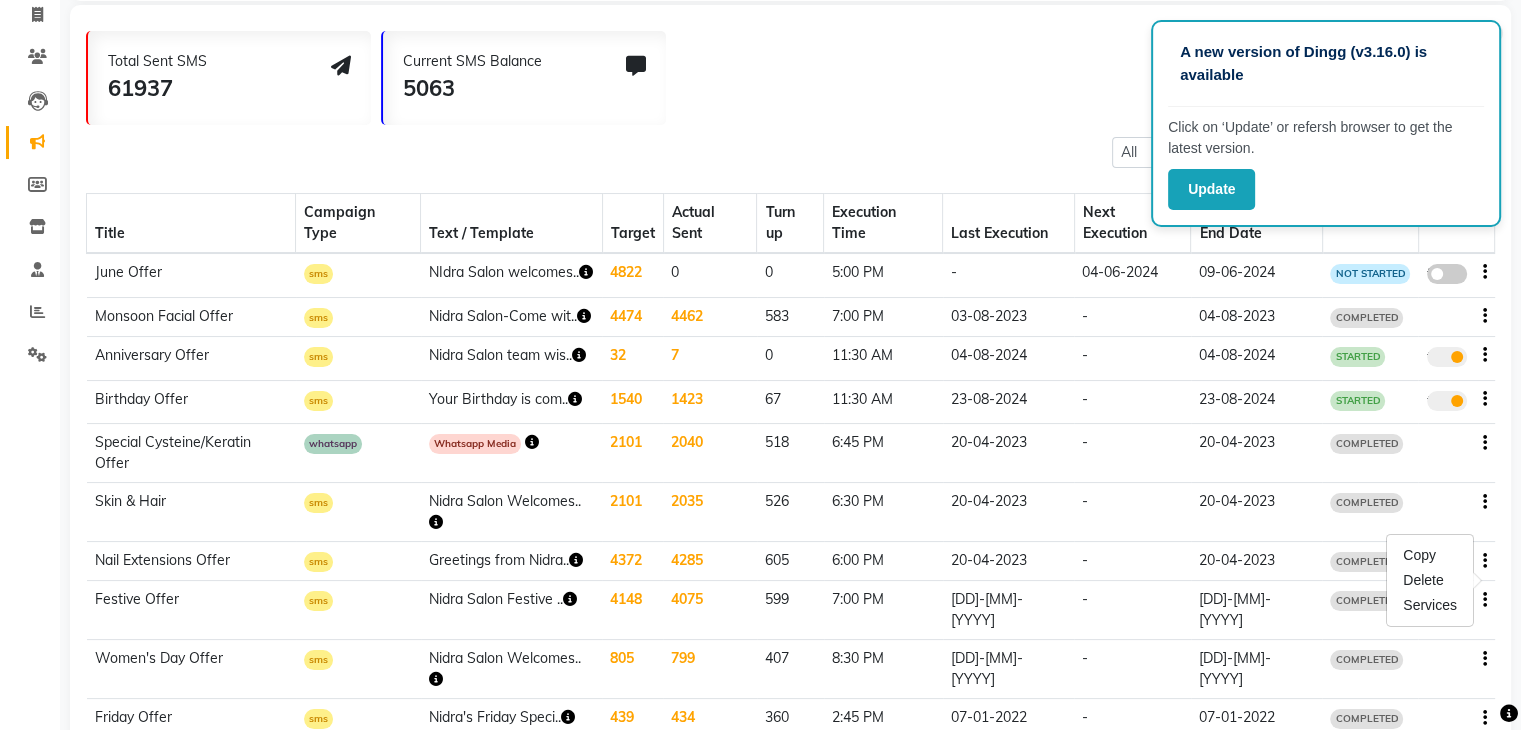 click 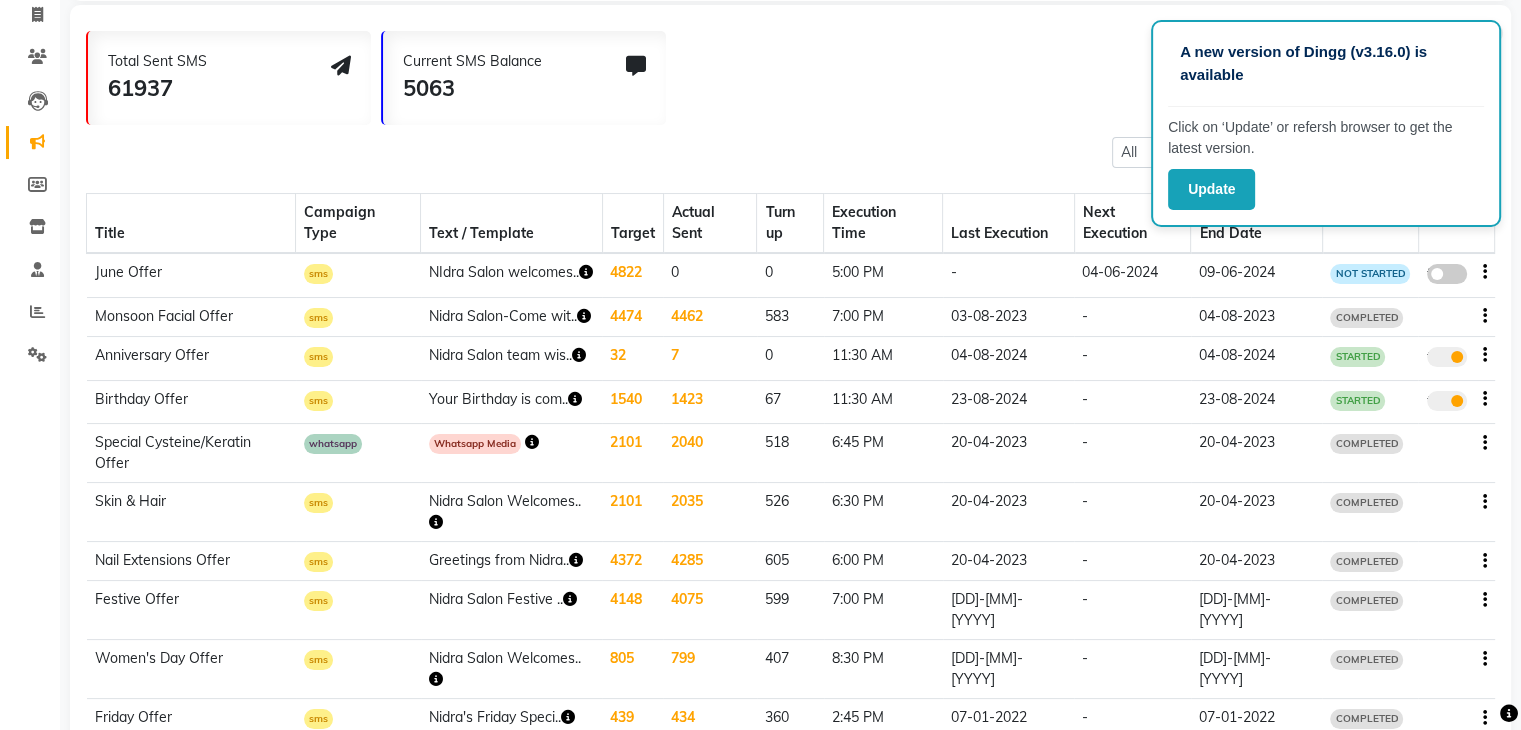 click on "COMPLETED" 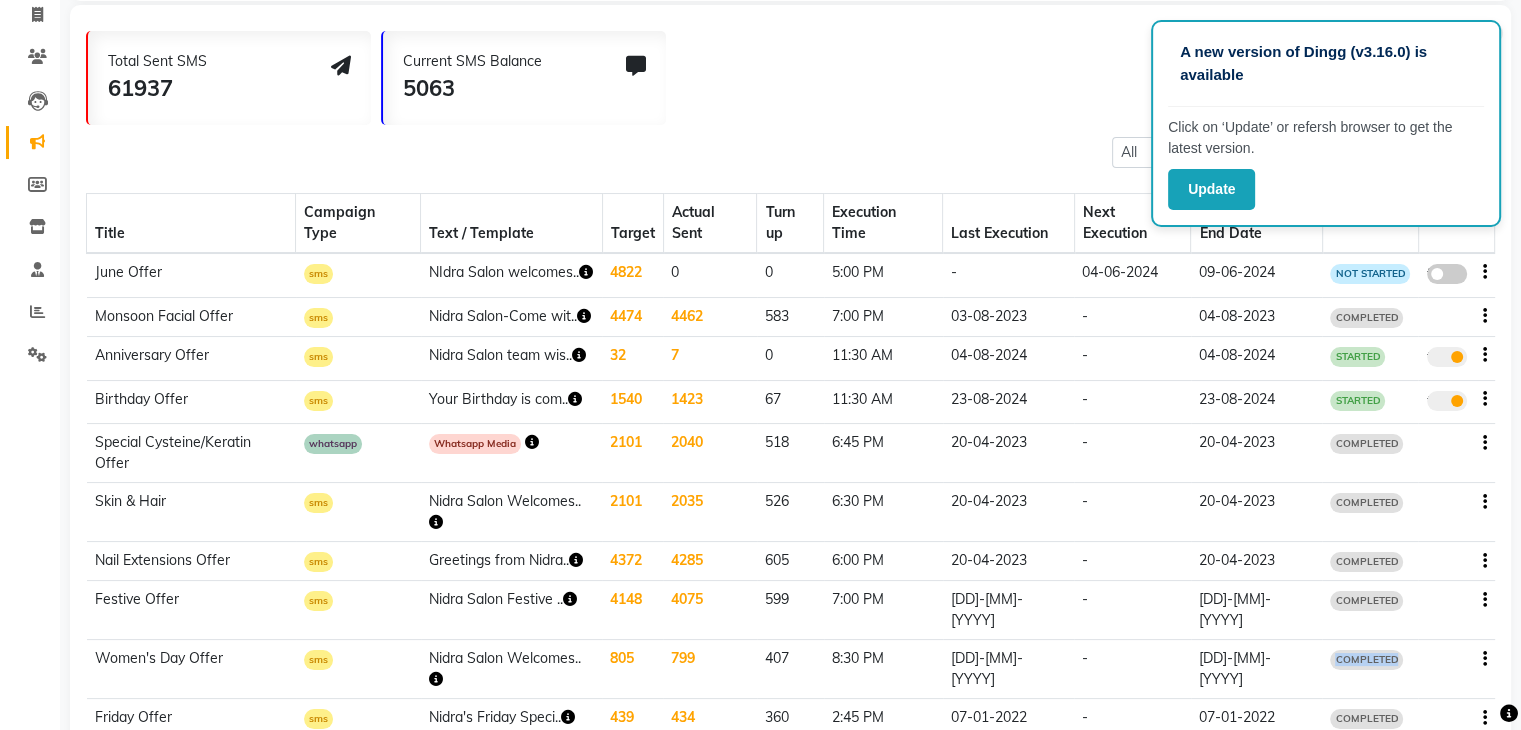 click on "COMPLETED" 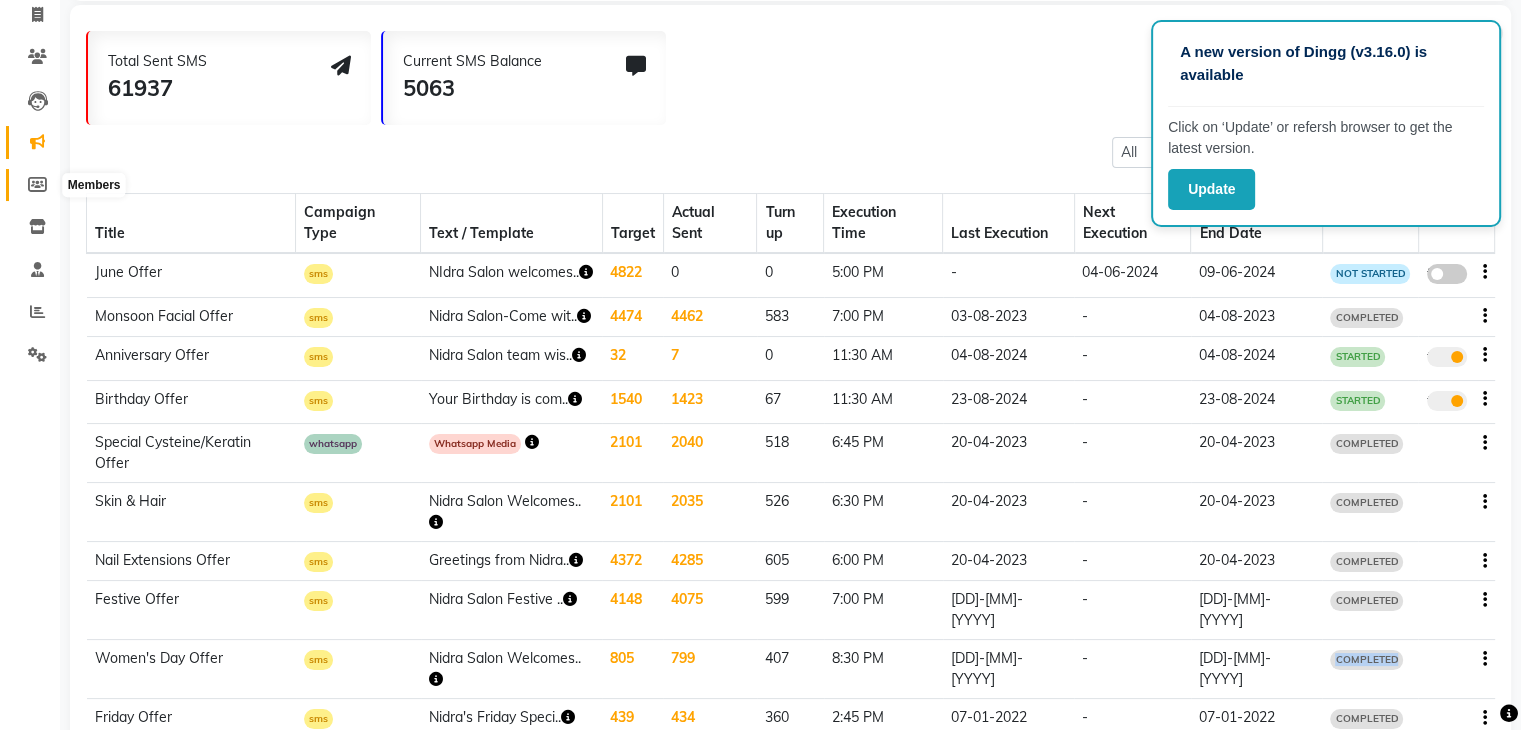 click 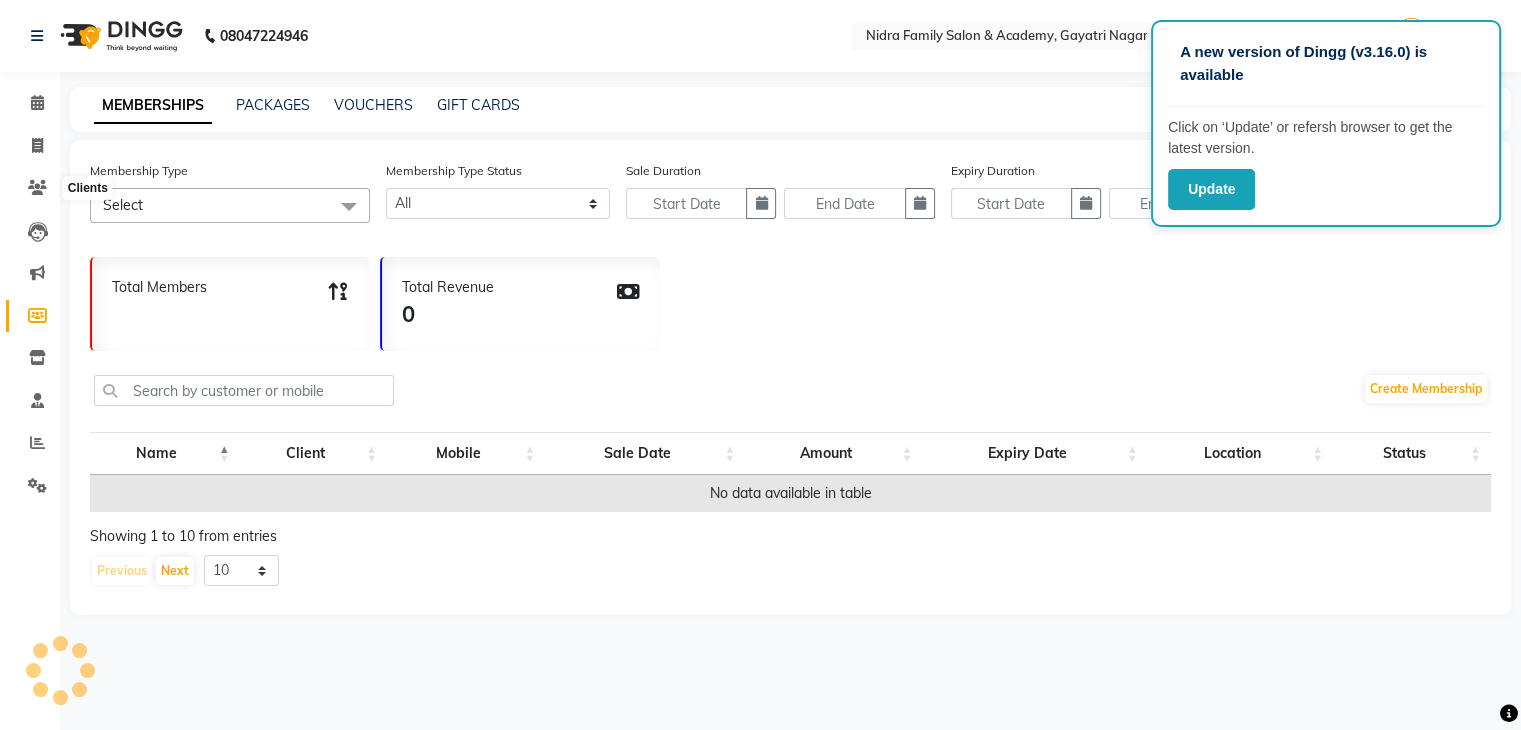 scroll, scrollTop: 0, scrollLeft: 0, axis: both 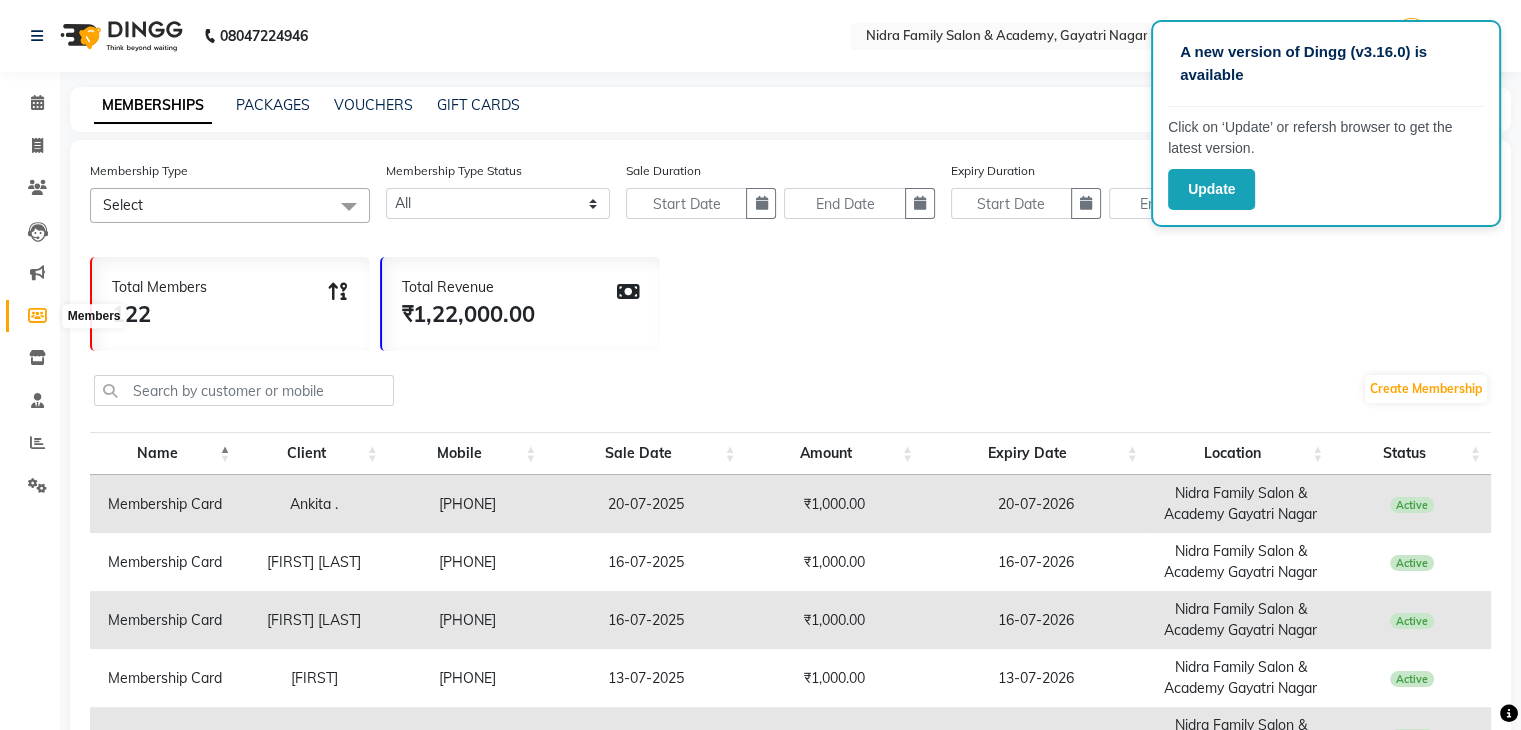 click 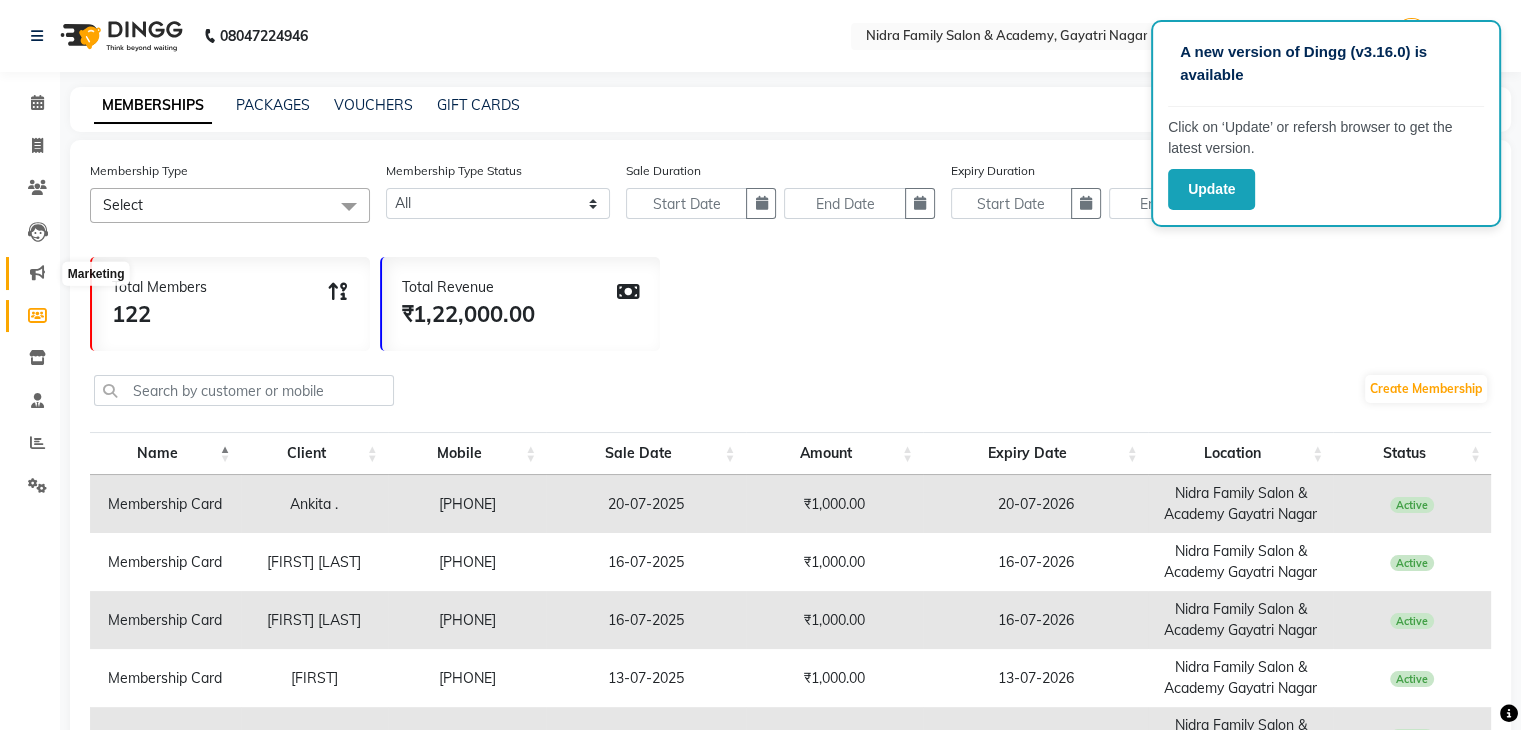 click 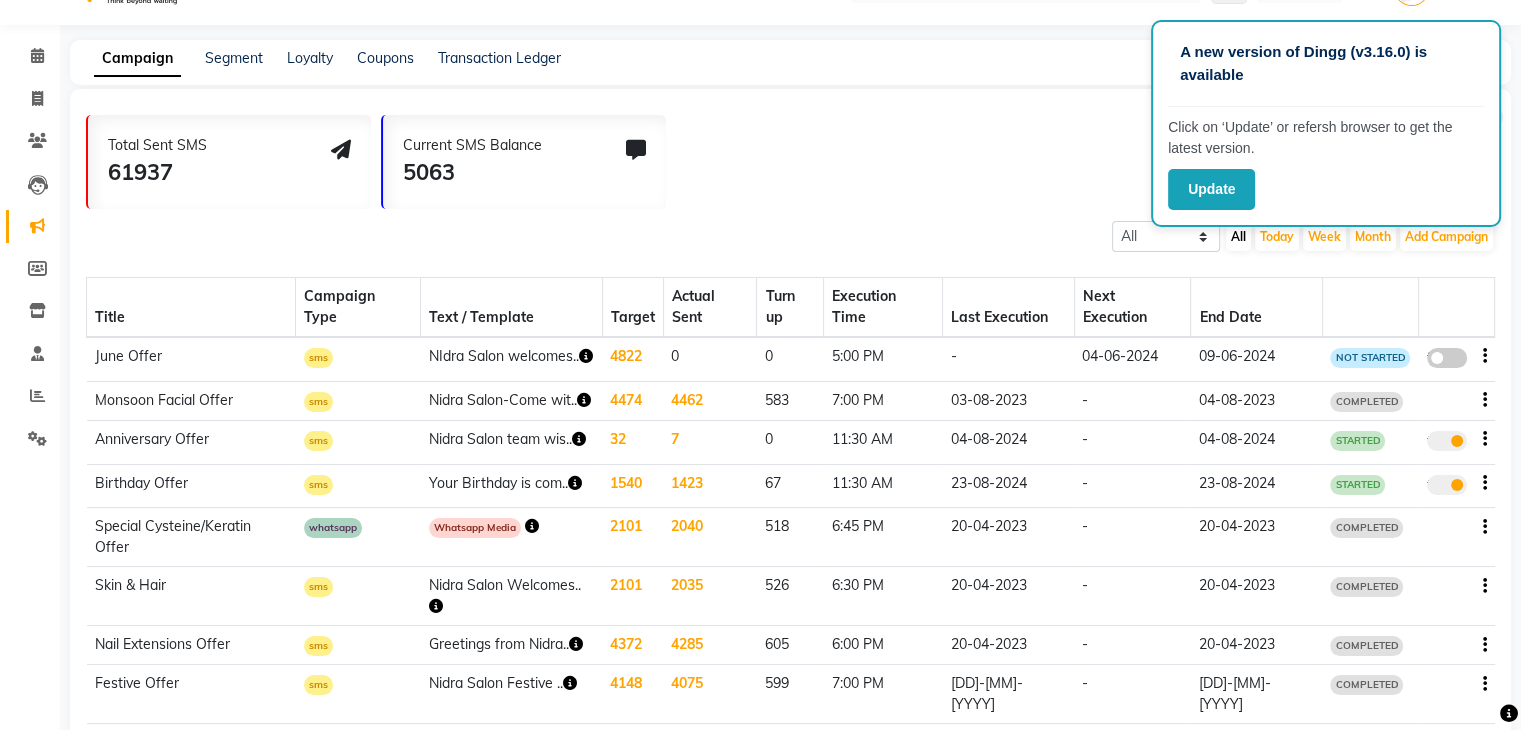 scroll, scrollTop: 0, scrollLeft: 0, axis: both 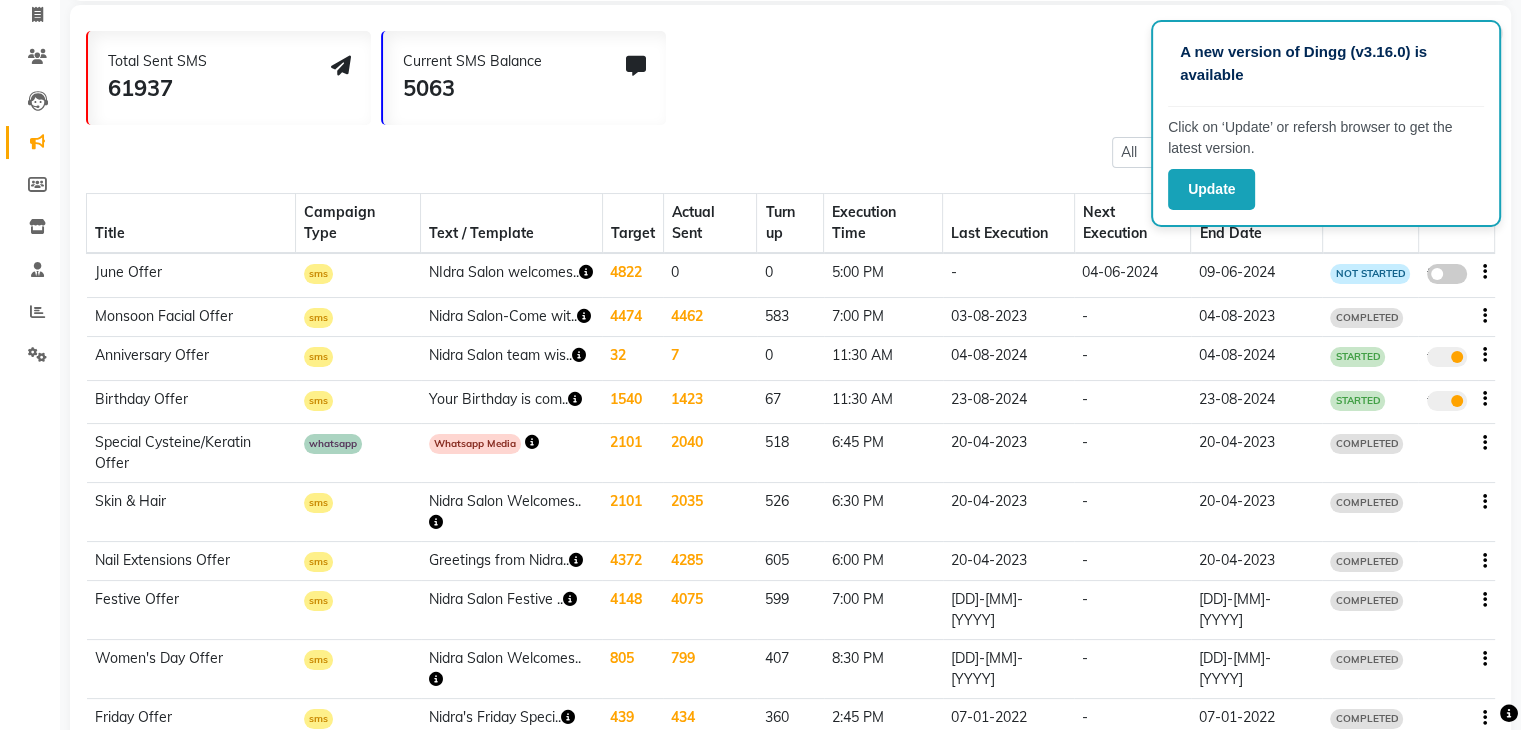 click 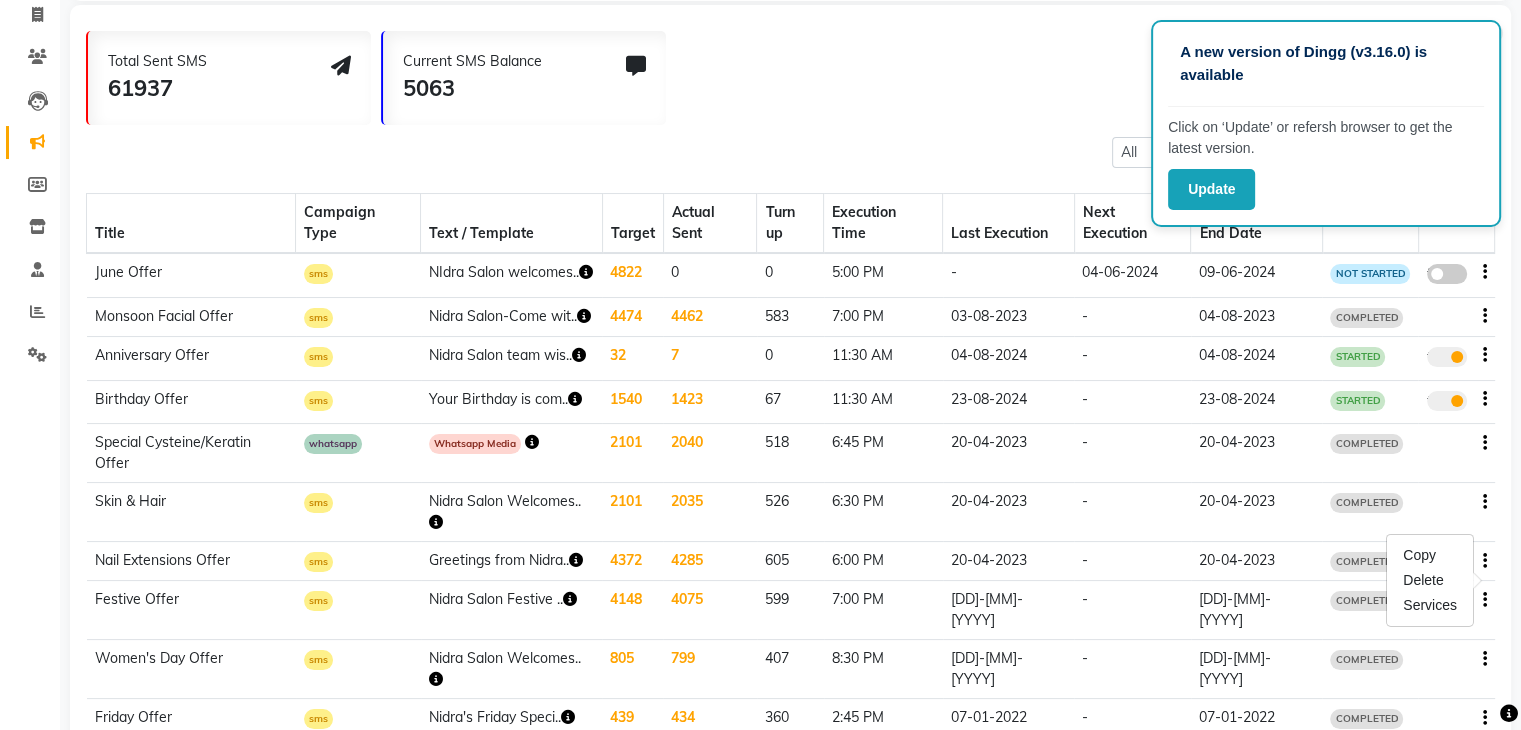 click 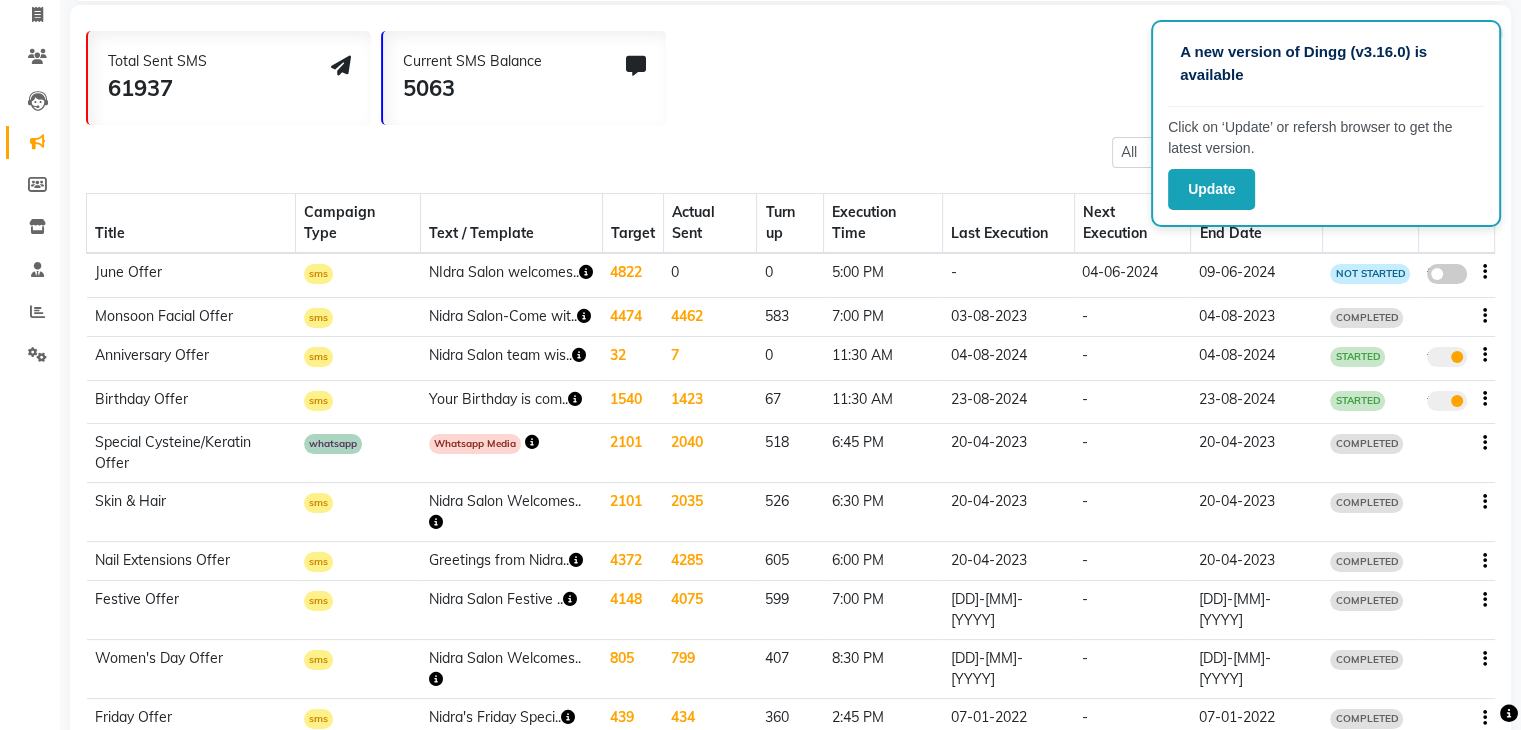 click 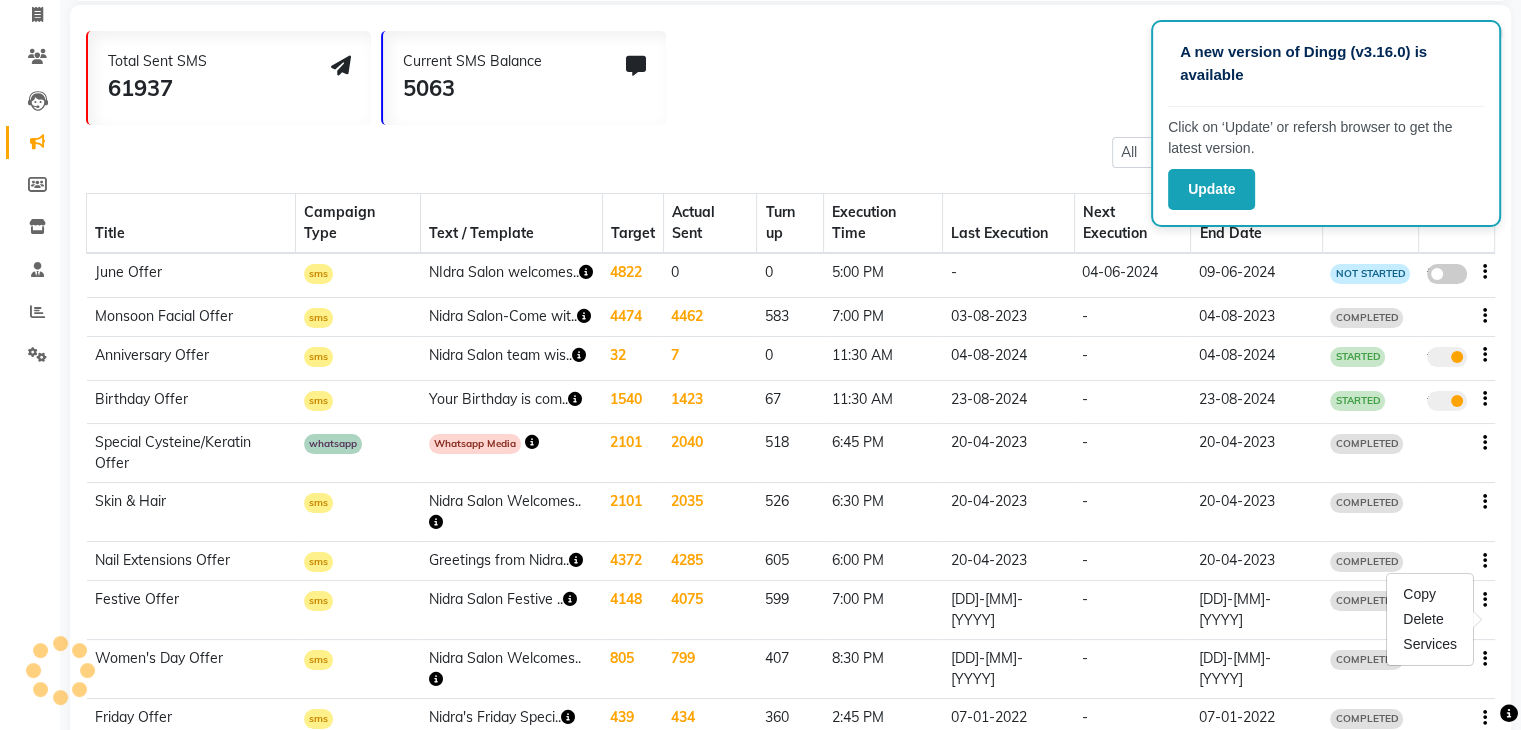 click on "-" 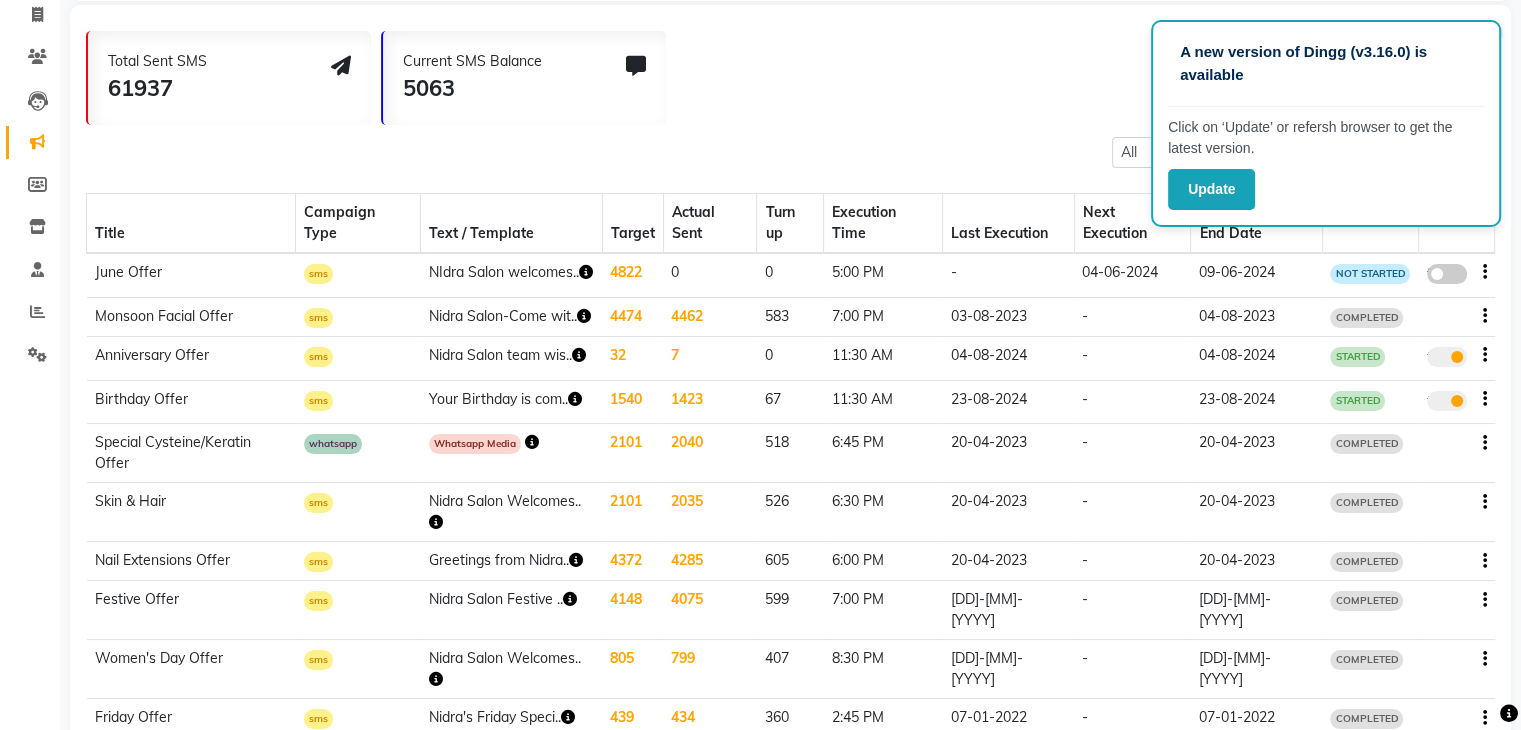 click on "sms" 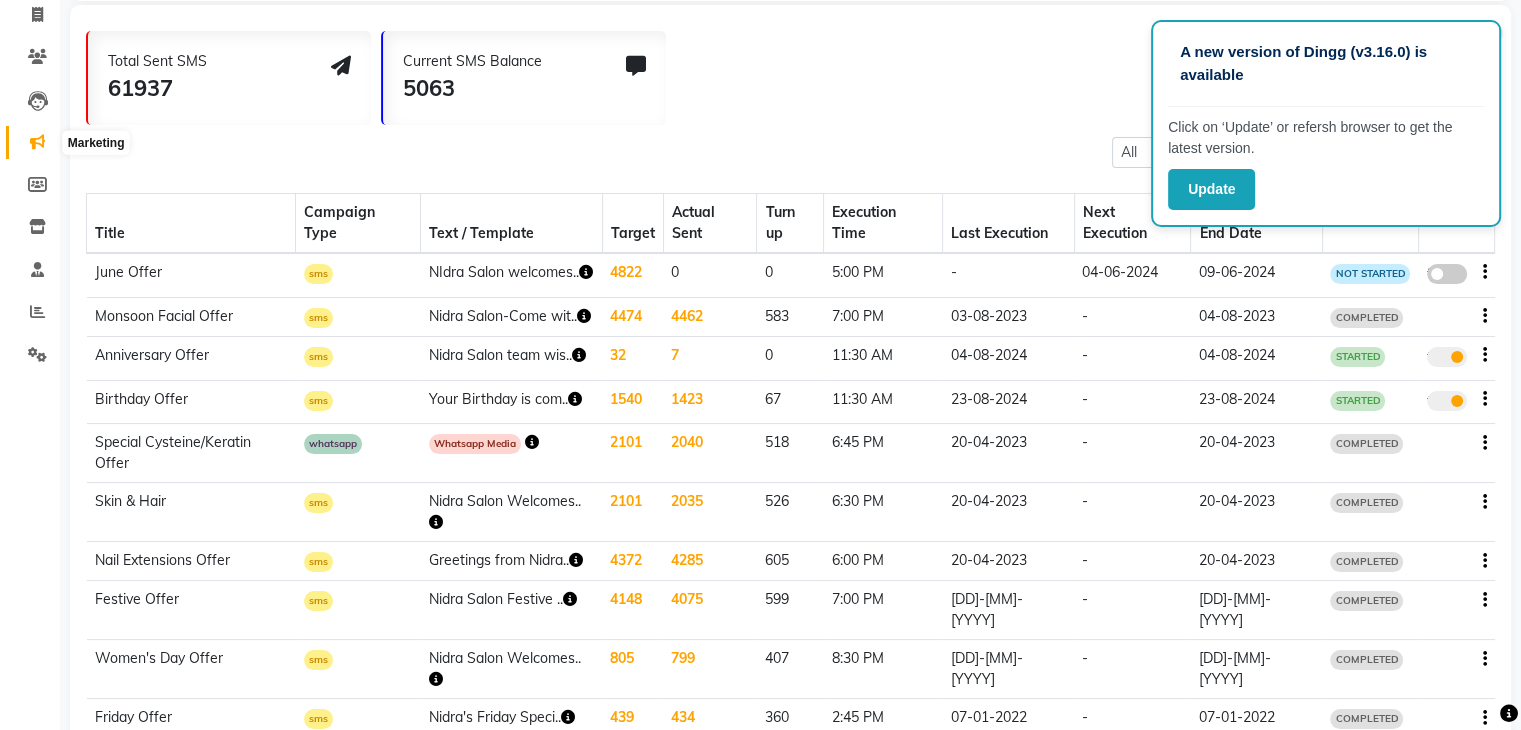 click 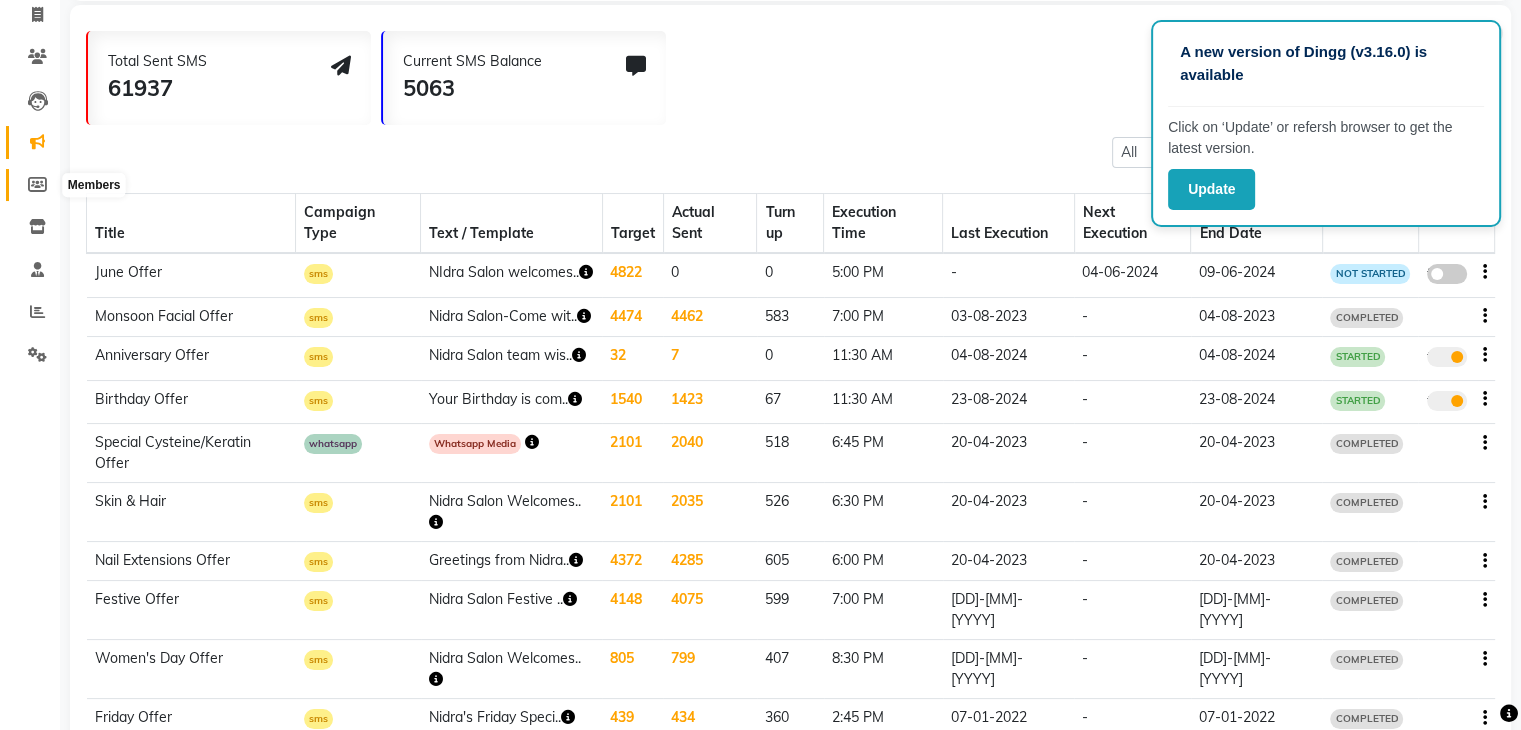 click 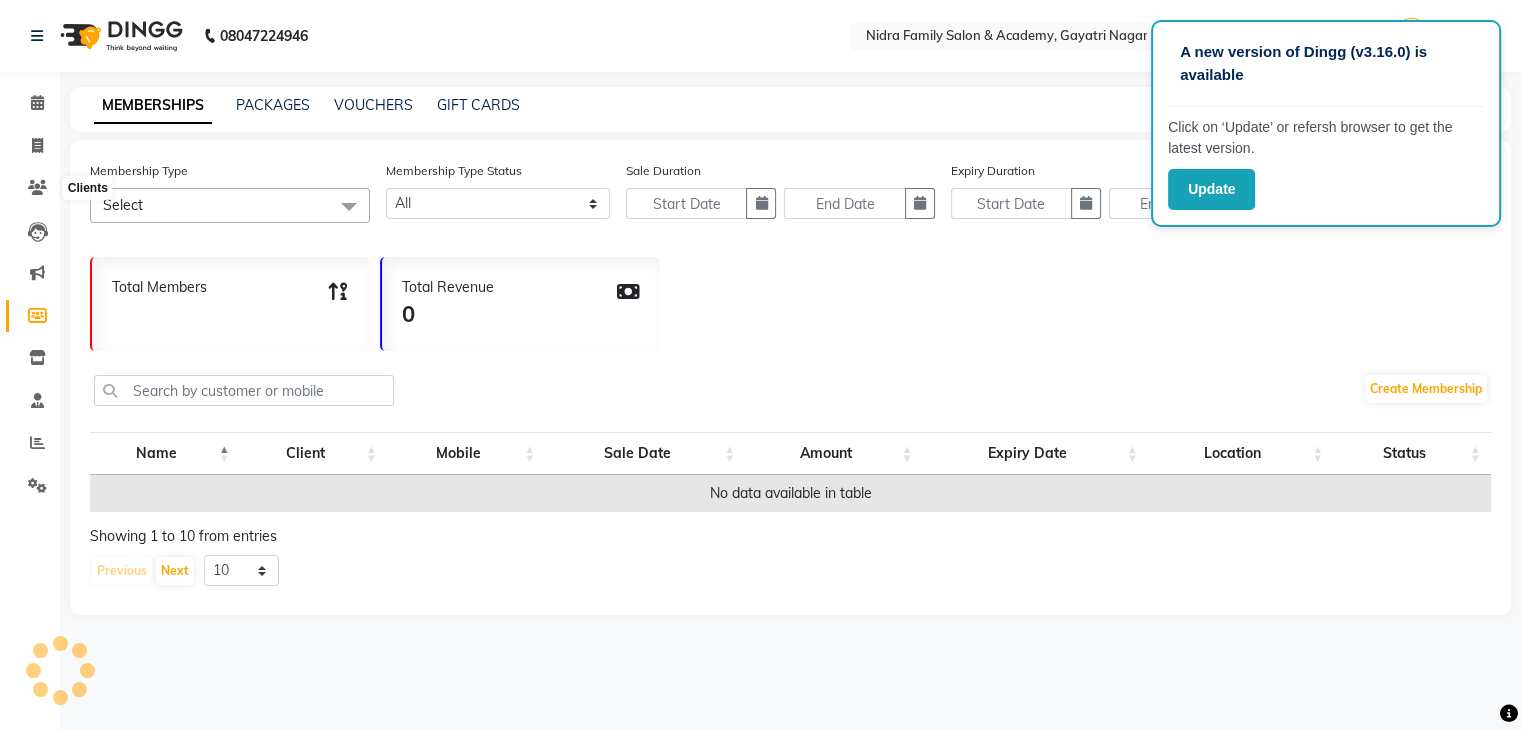 scroll, scrollTop: 0, scrollLeft: 0, axis: both 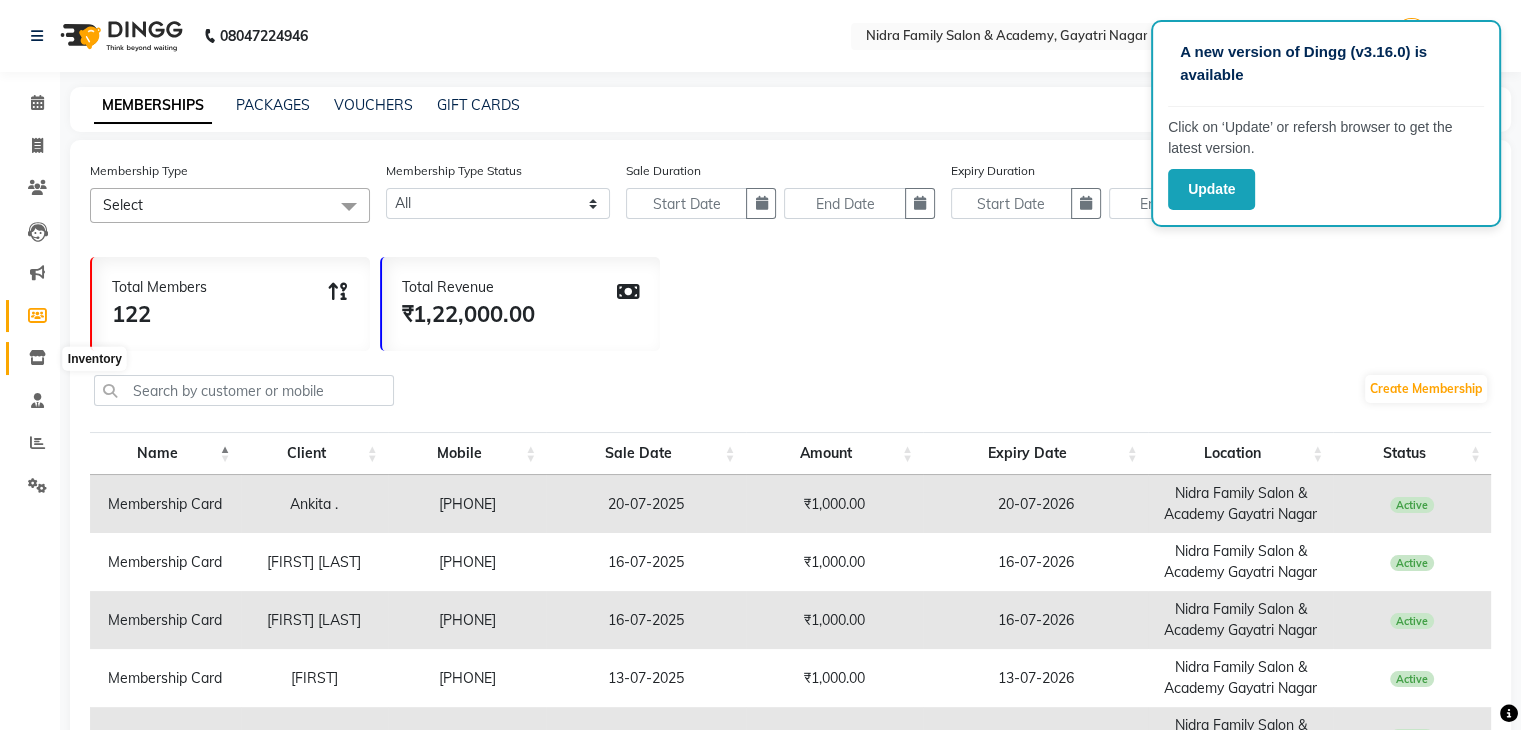 click 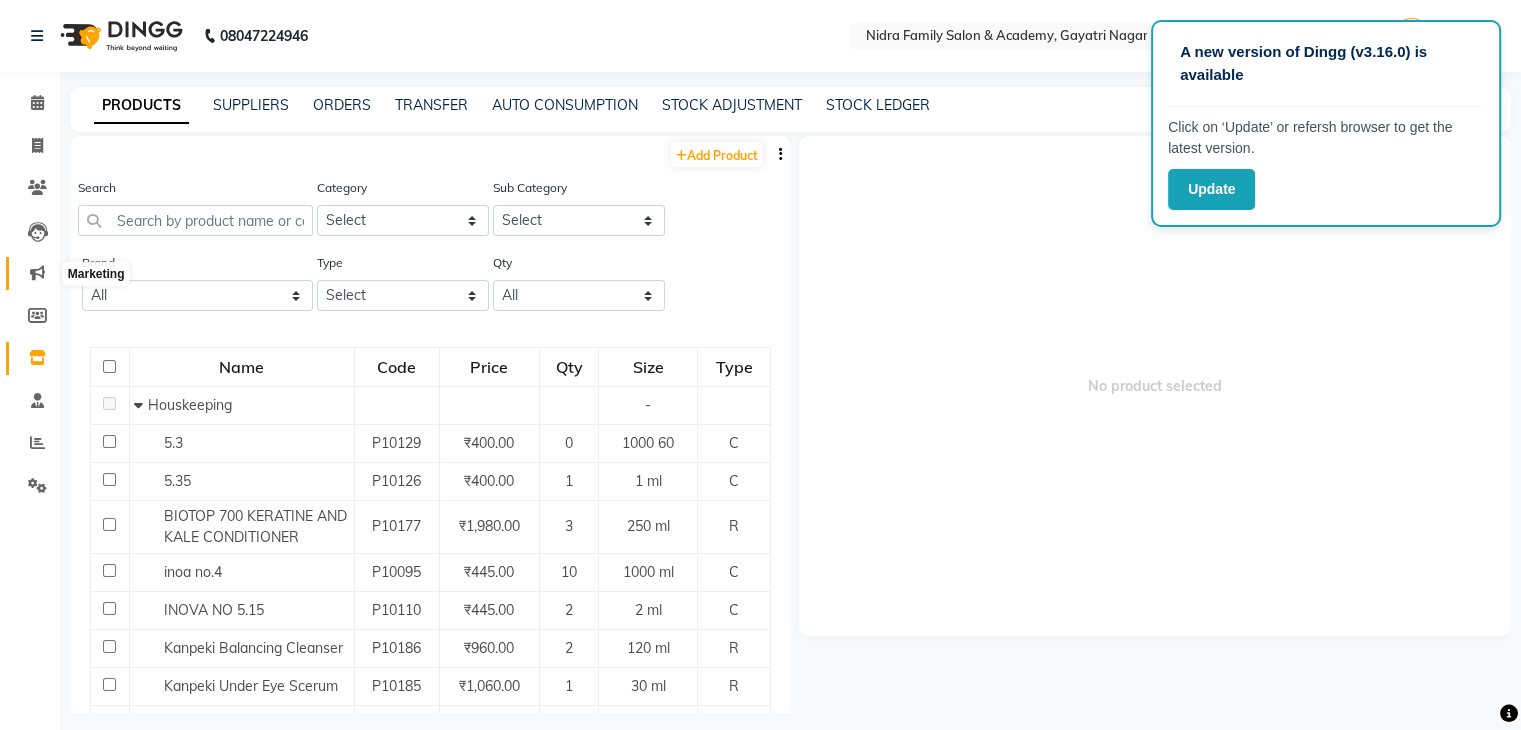 click 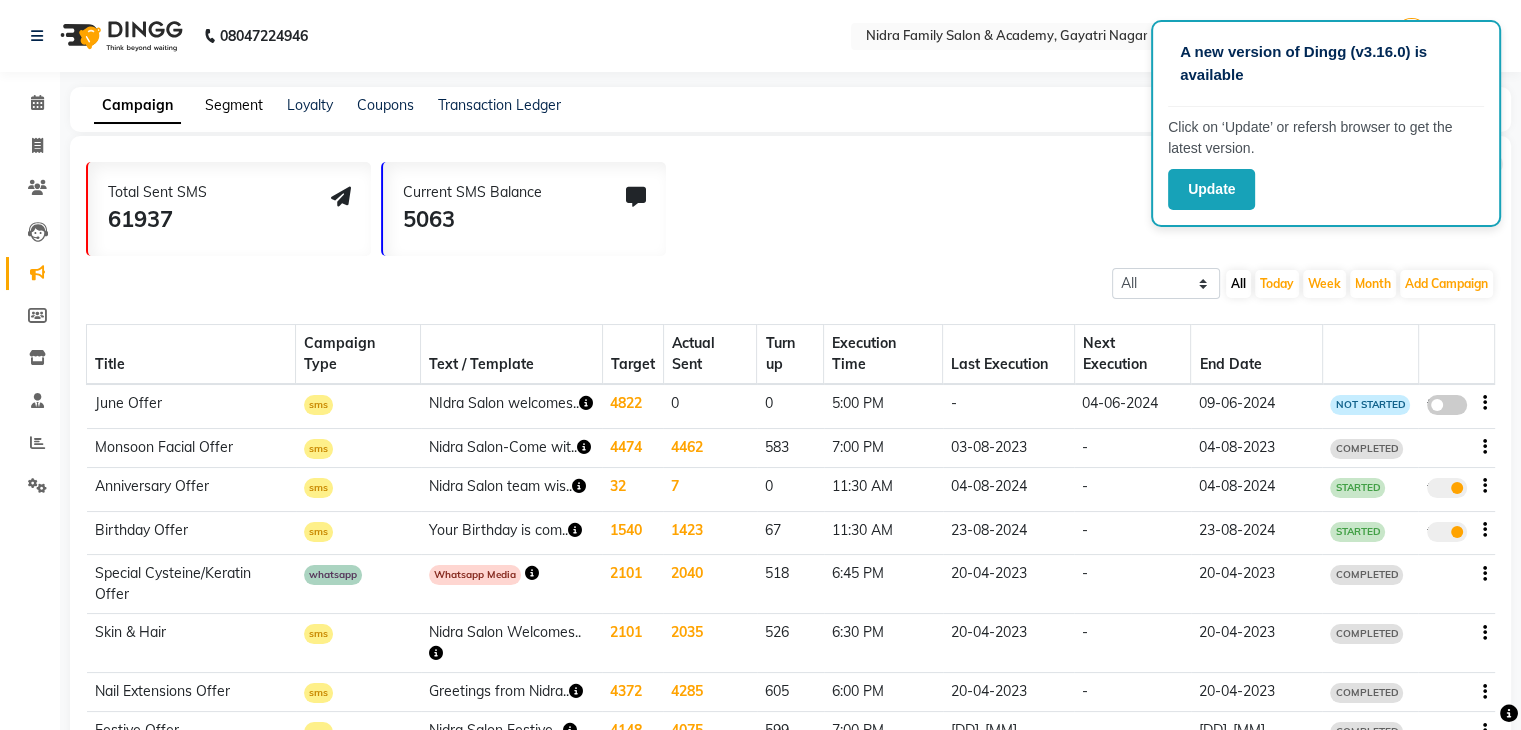 click on "Segment" 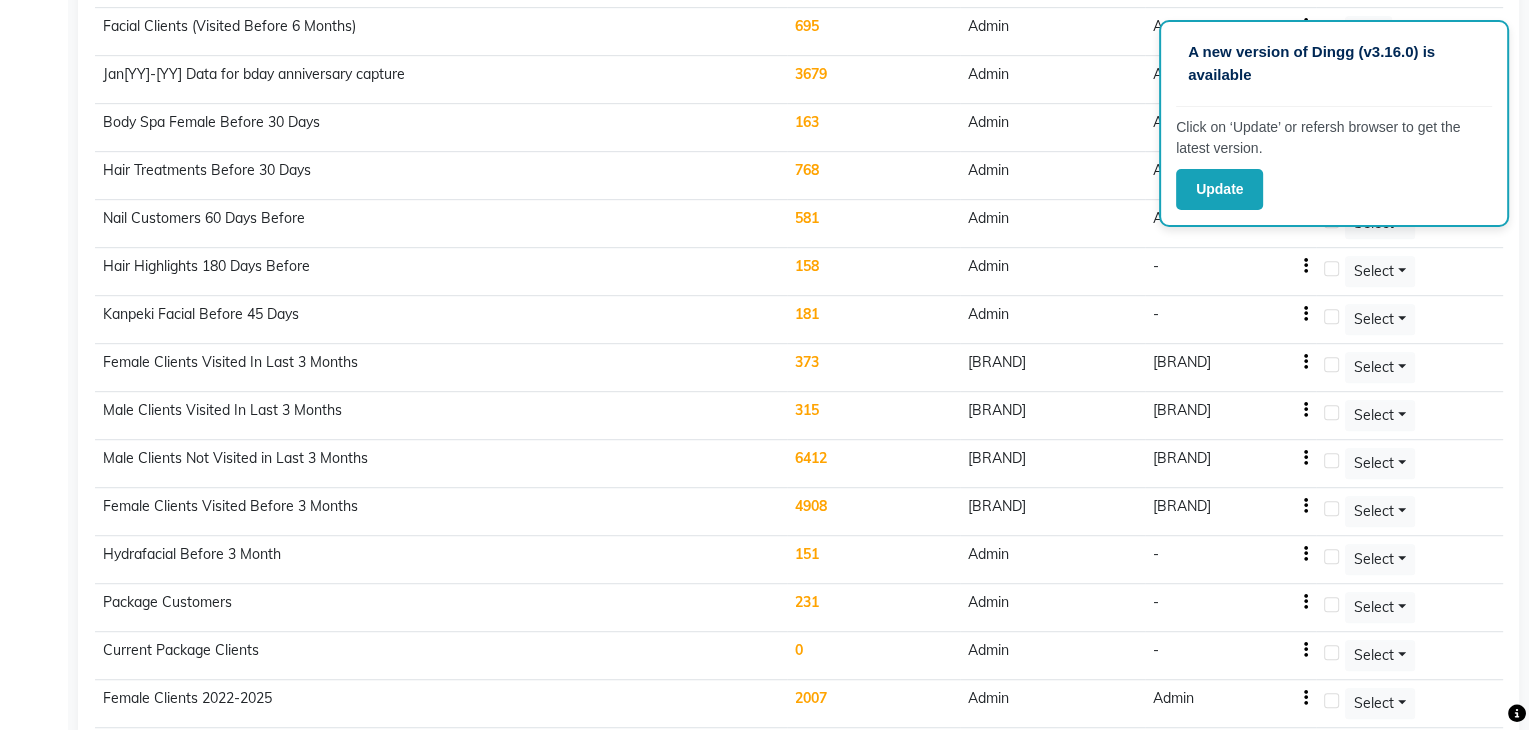 scroll, scrollTop: 1116, scrollLeft: 0, axis: vertical 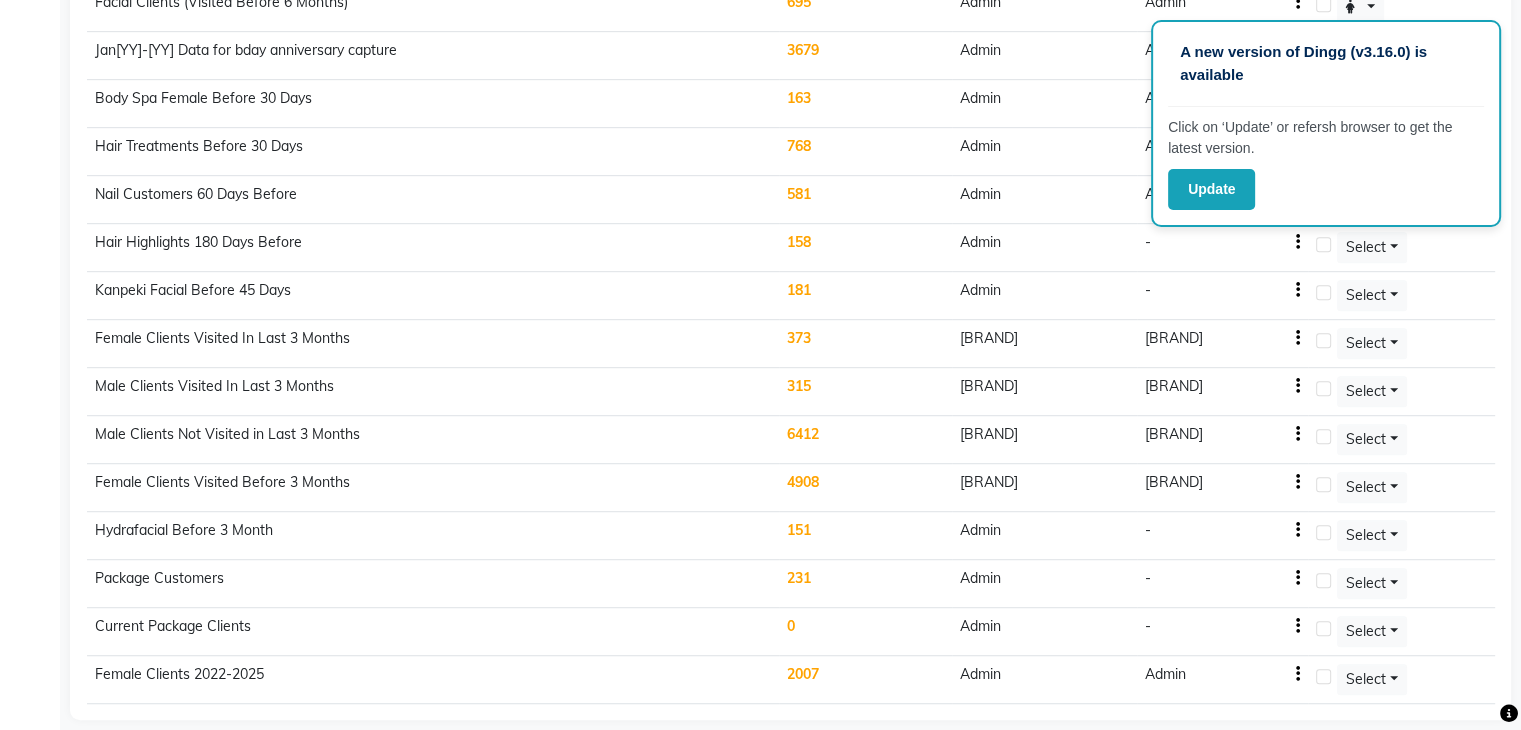 click 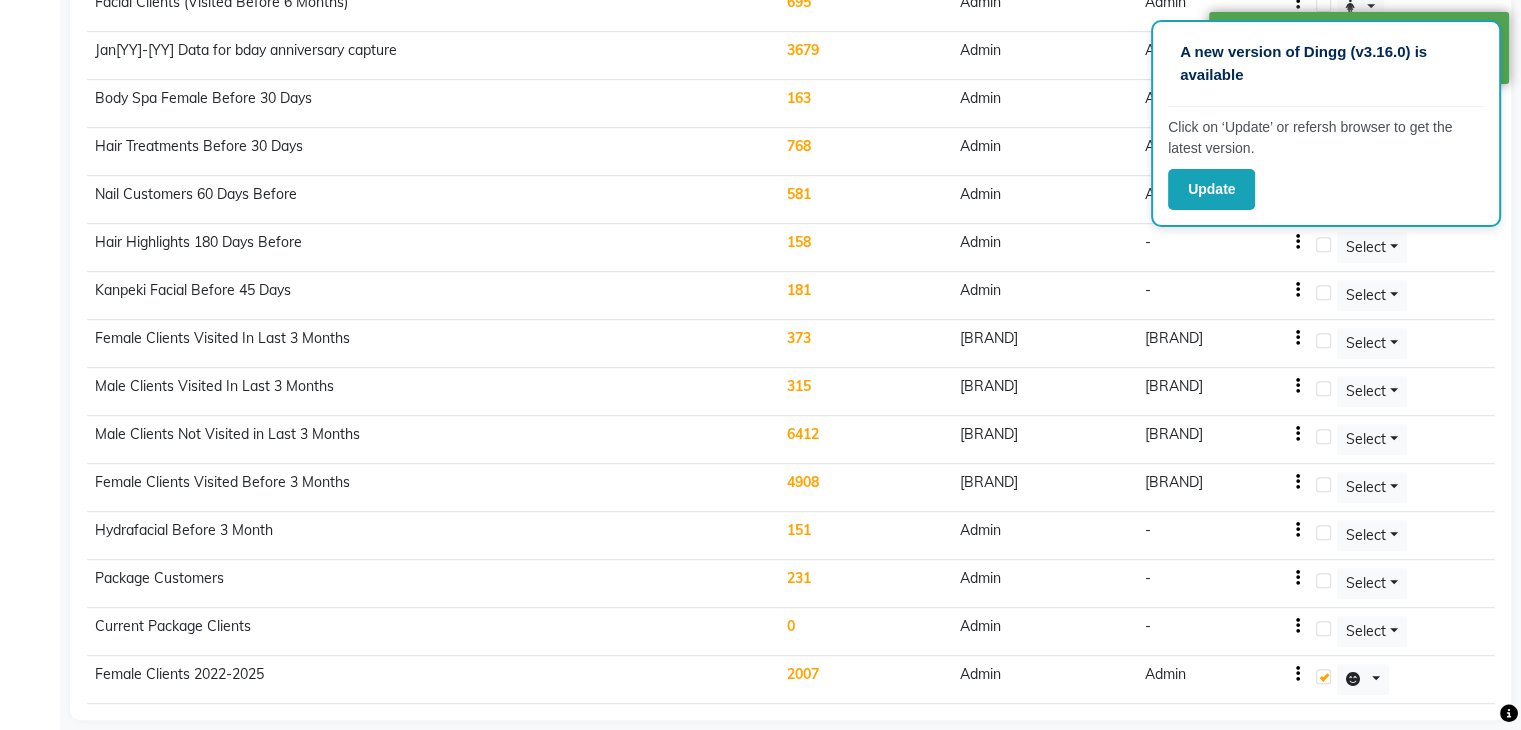 click 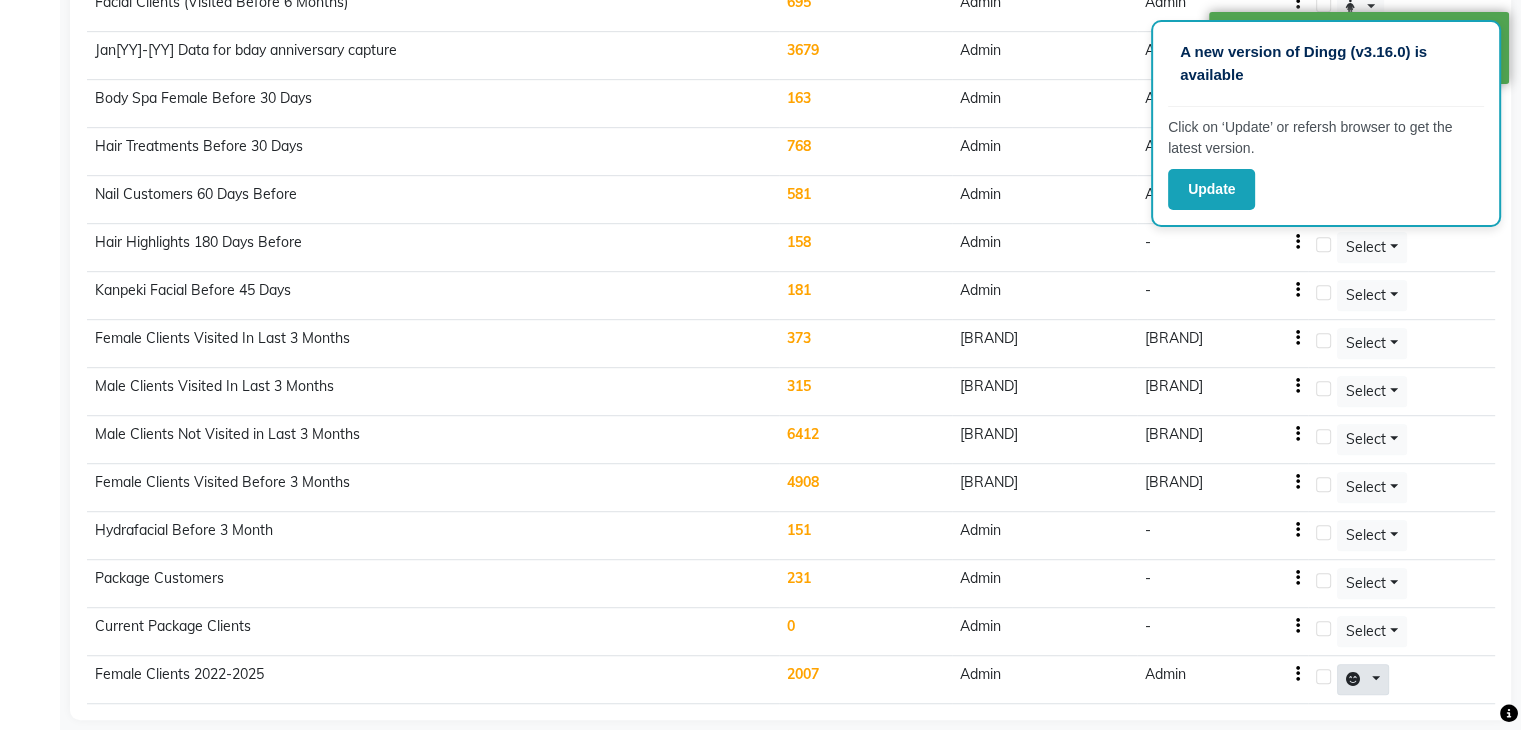click at bounding box center [1362, -857] 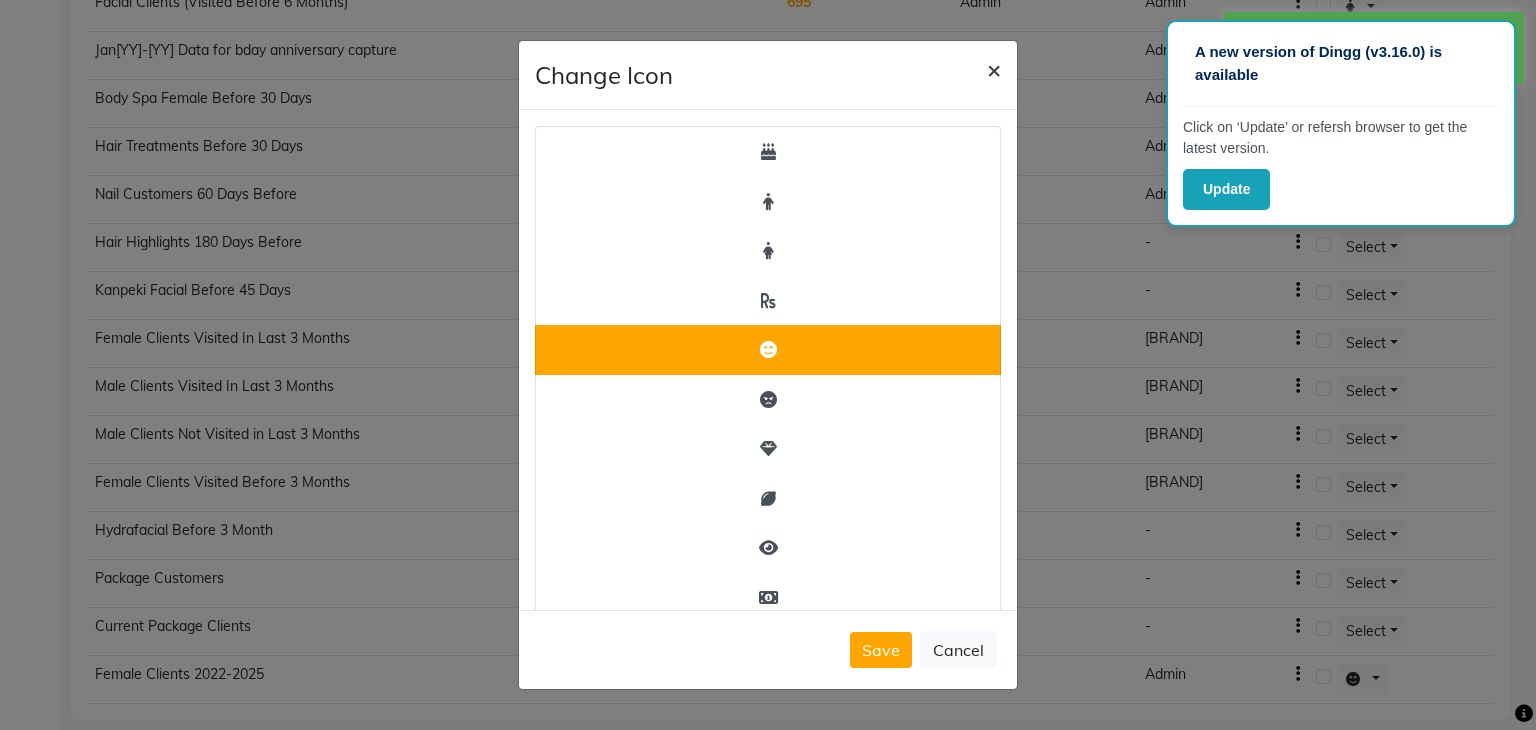 click on "×" 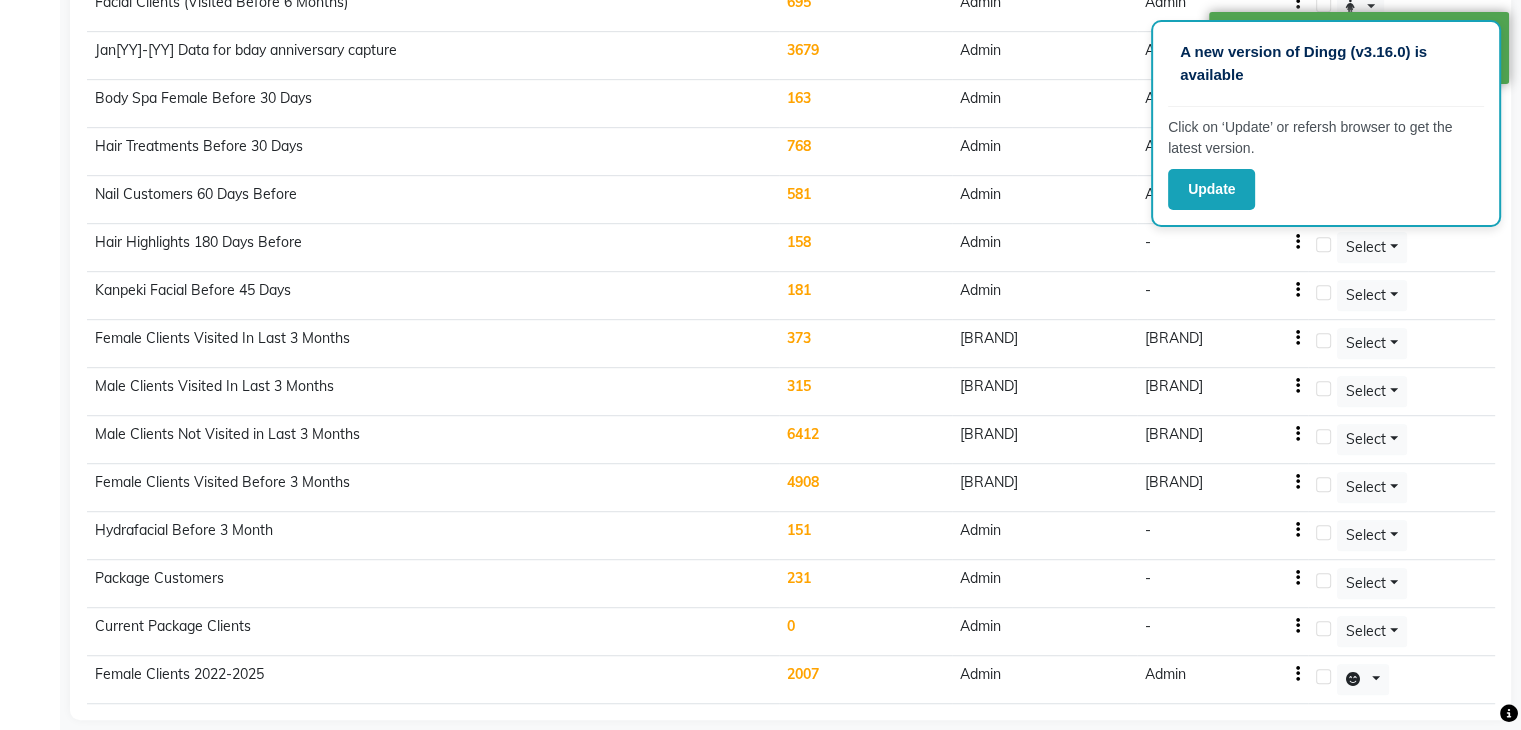 click on "Admin" 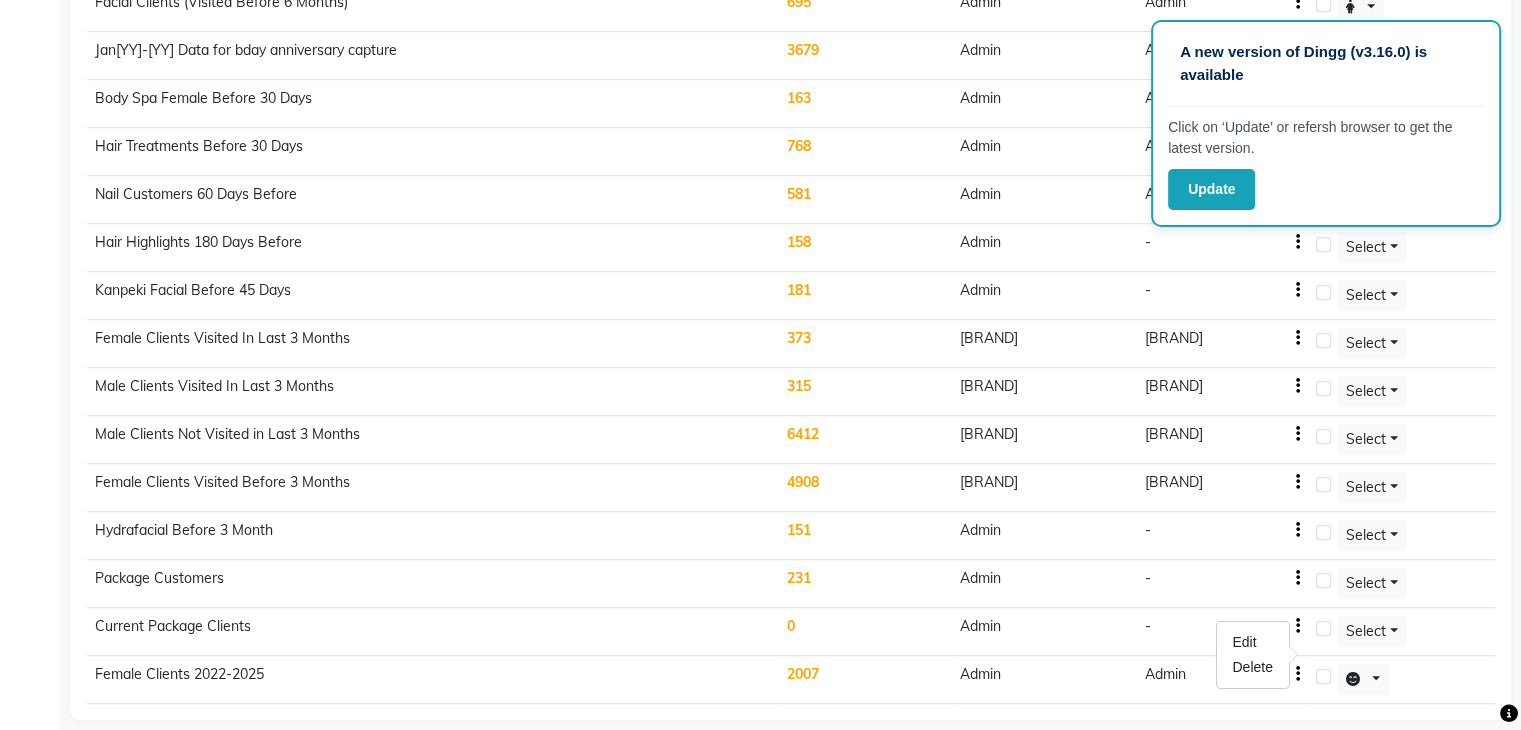 click on "Admin" 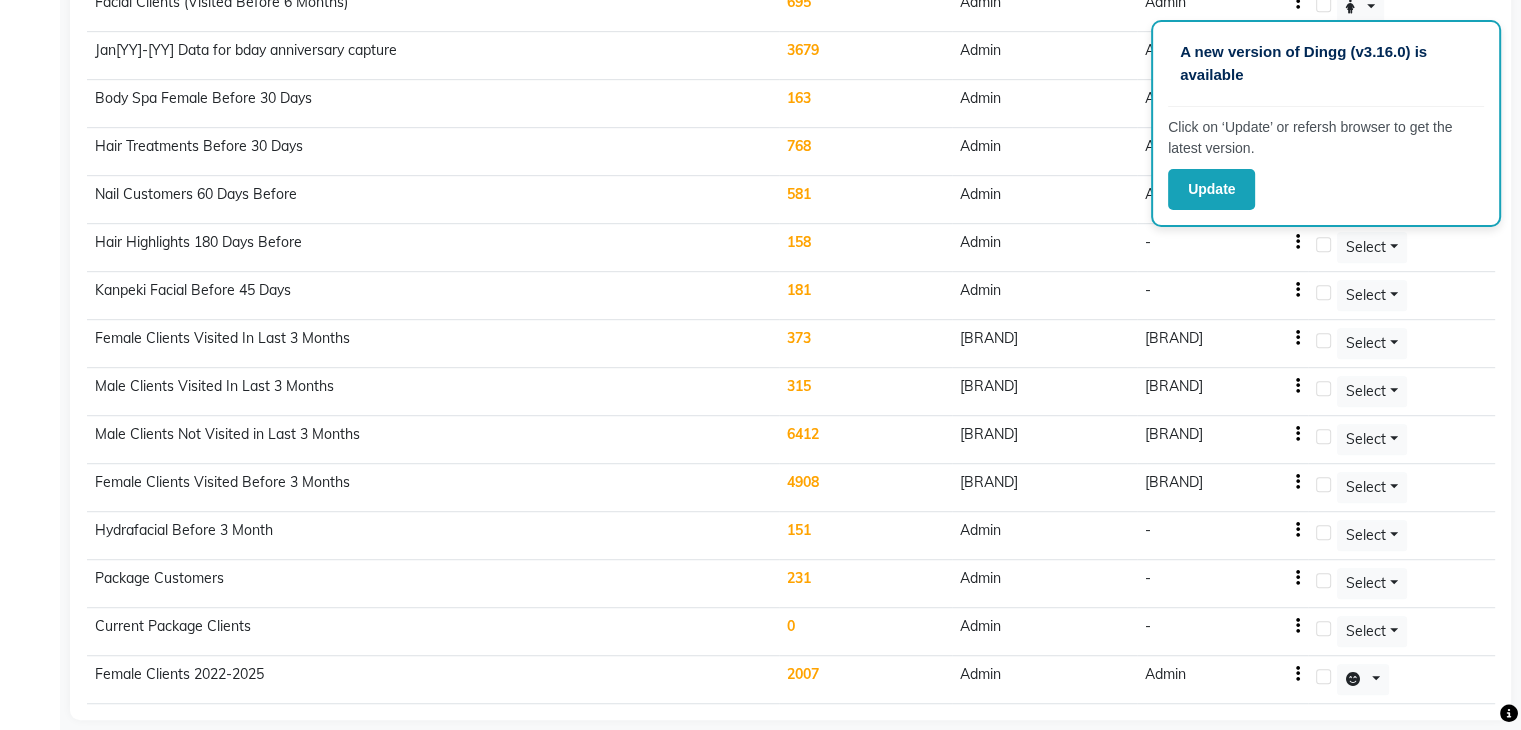 click on "Admin" 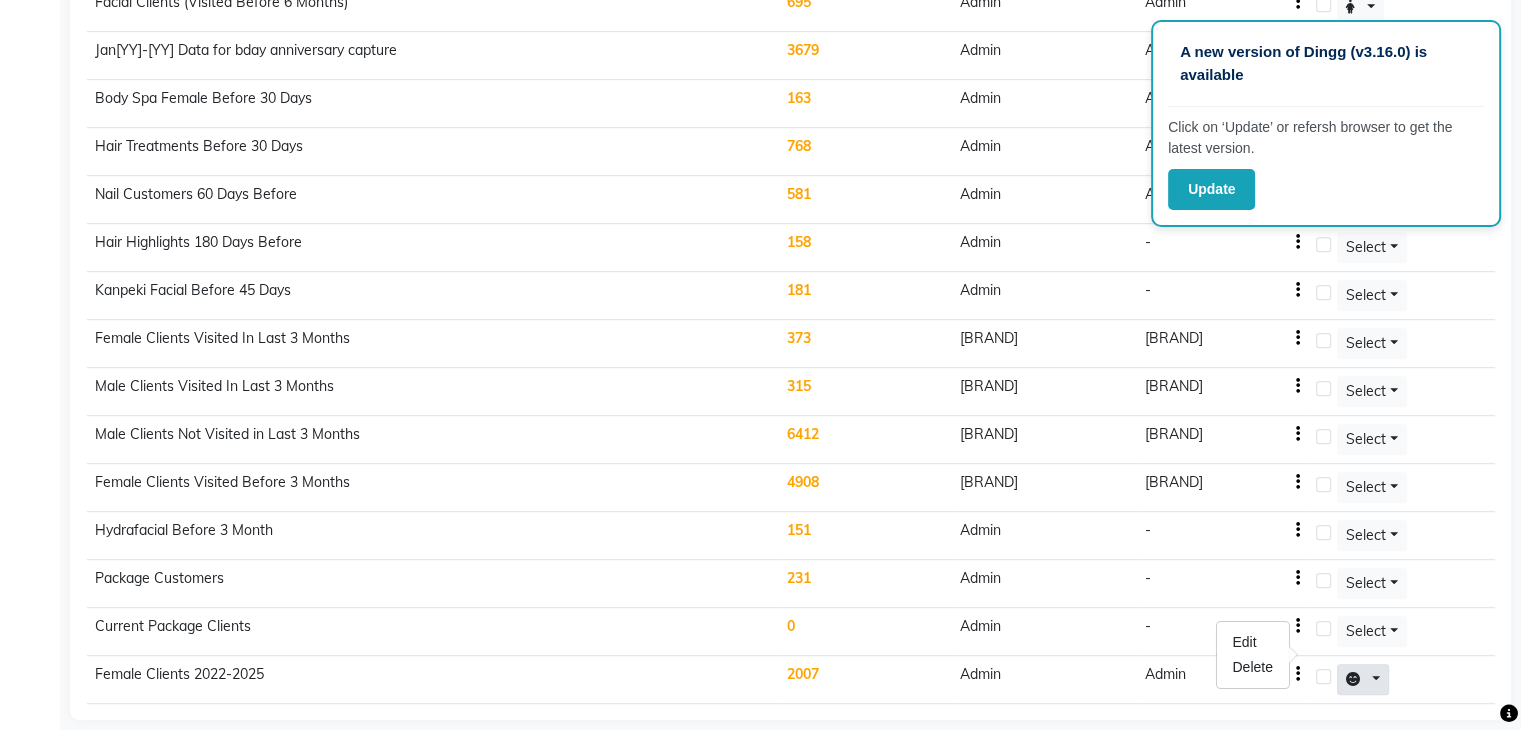 click at bounding box center (1362, -857) 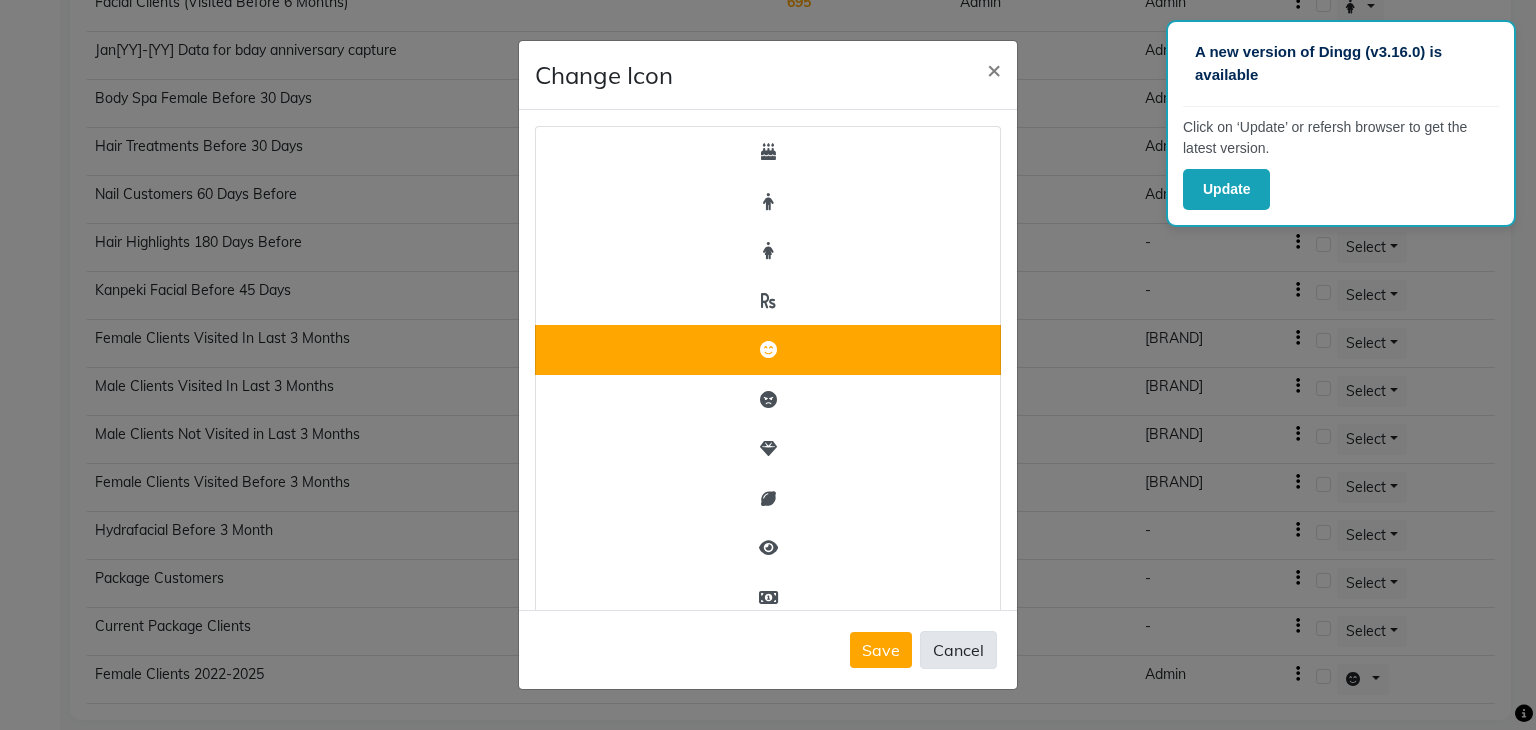 click on "Cancel" 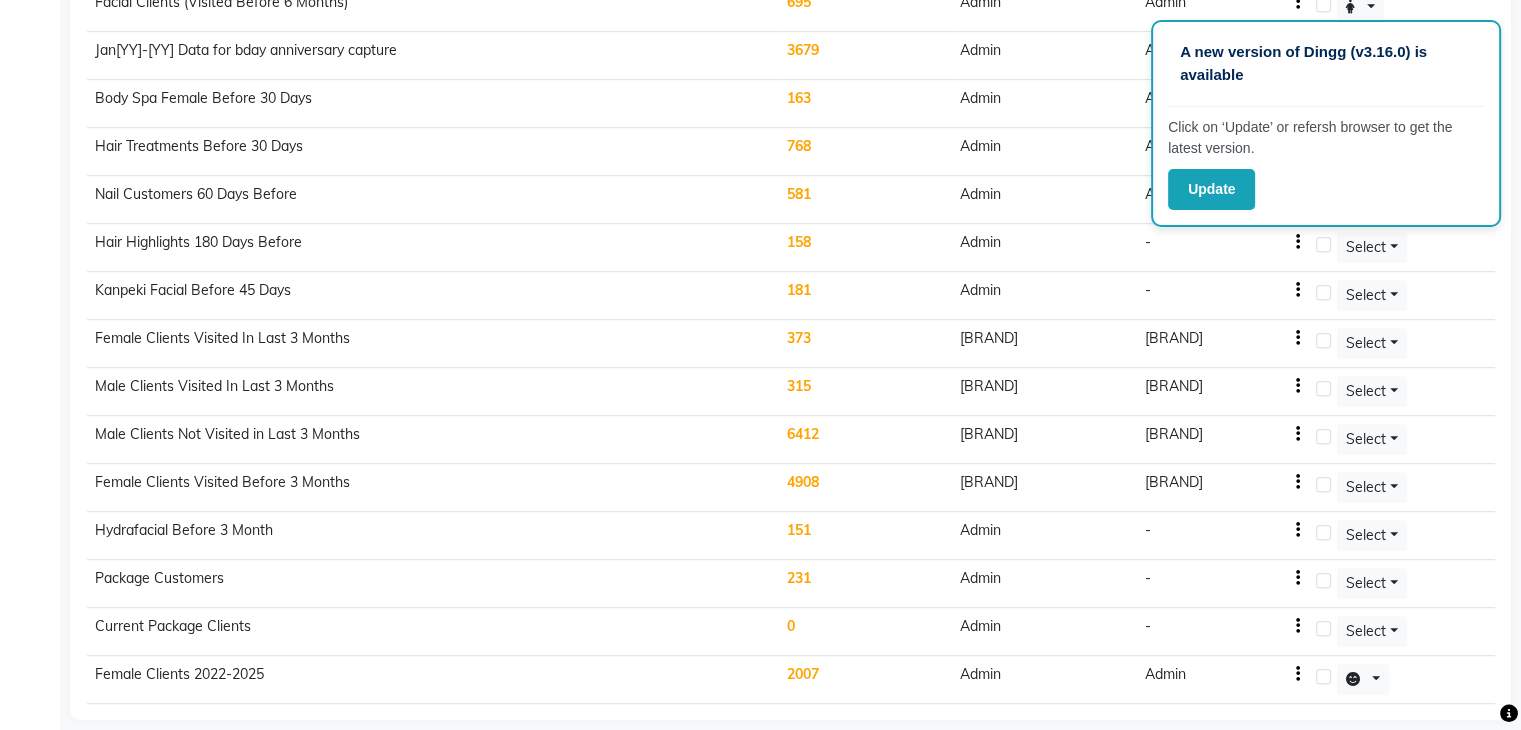 click on "Admin" 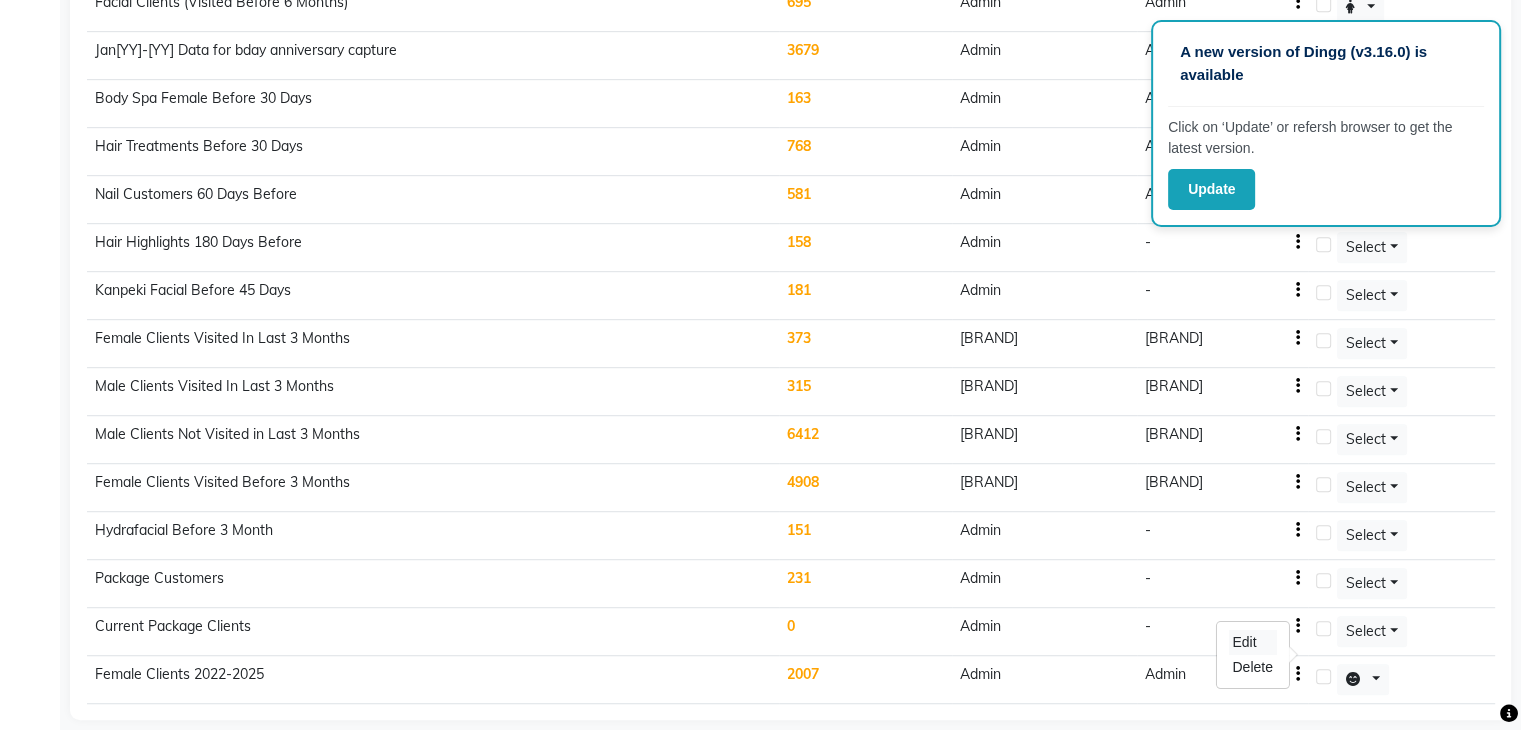 click on "Edit" at bounding box center (1252, 642) 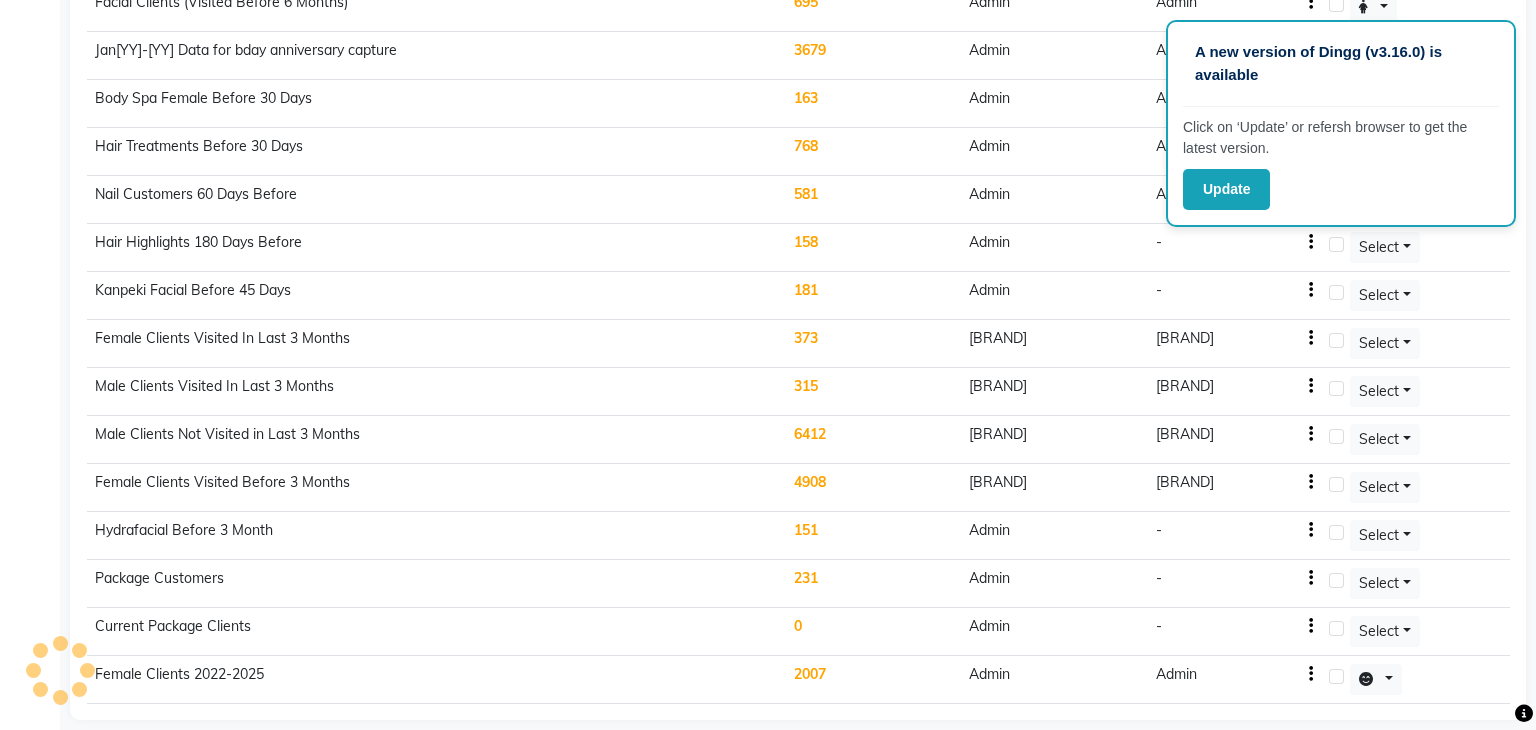 select on ">=" 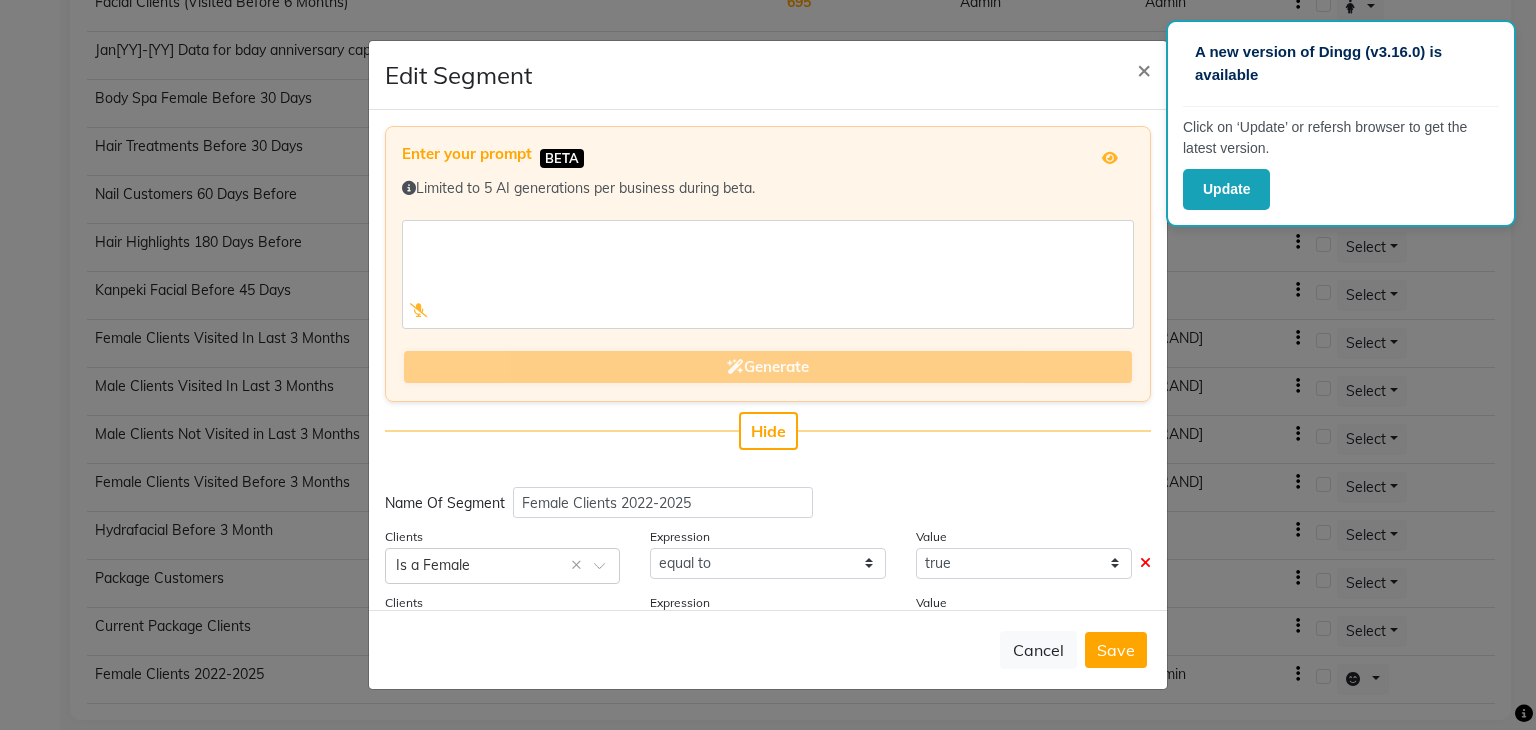 scroll, scrollTop: 116, scrollLeft: 0, axis: vertical 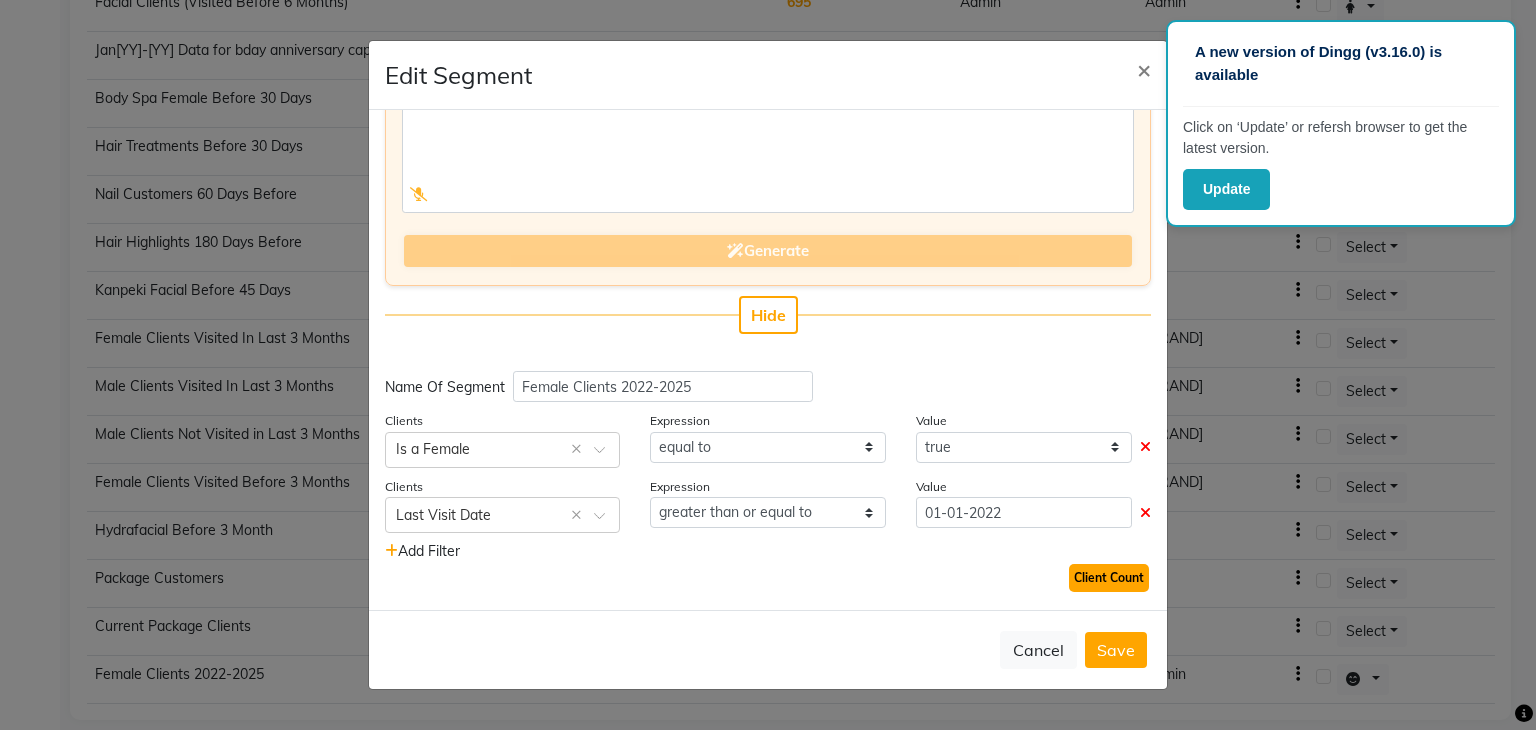 click on "Client Count" 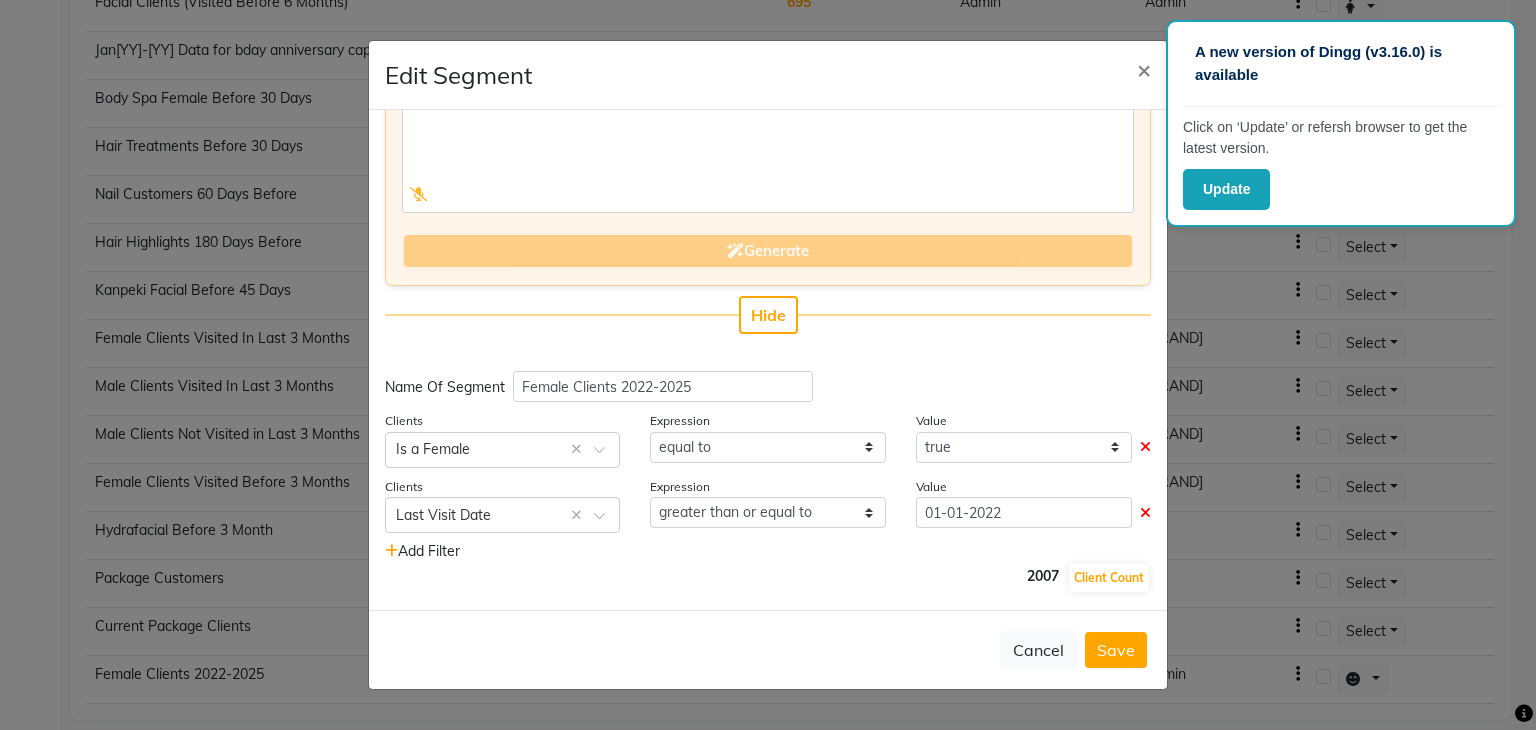 click on "2007" 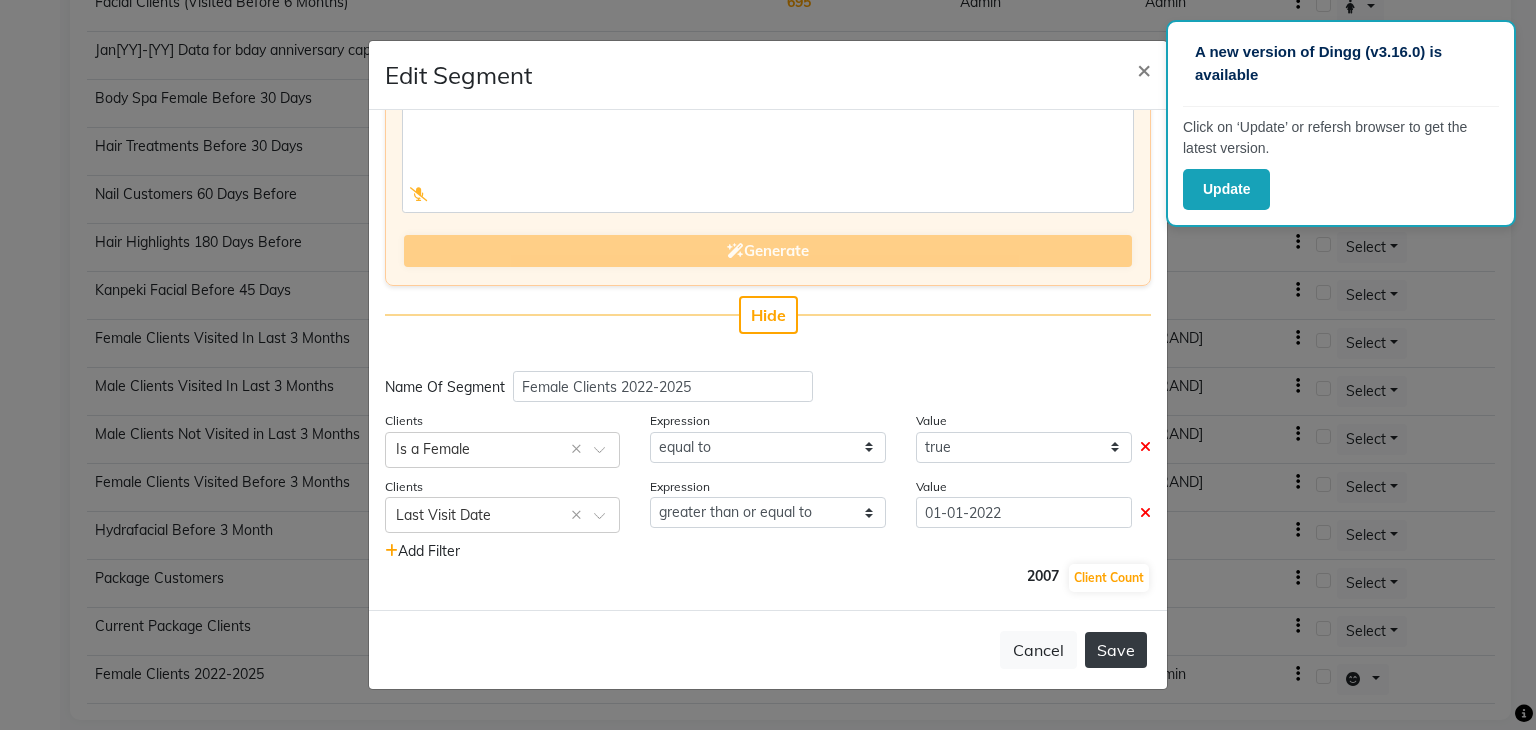 click on "Save" 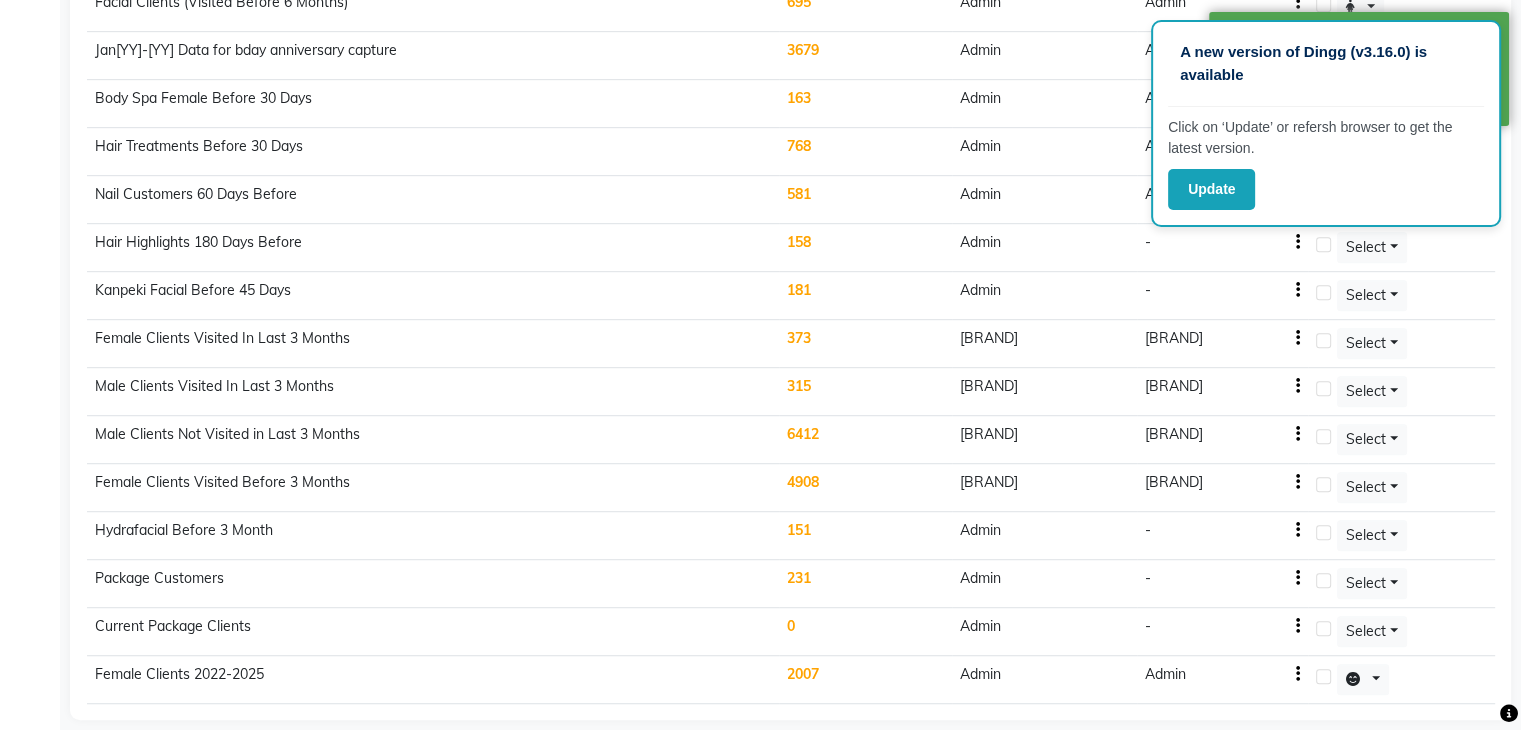 click on "2007" 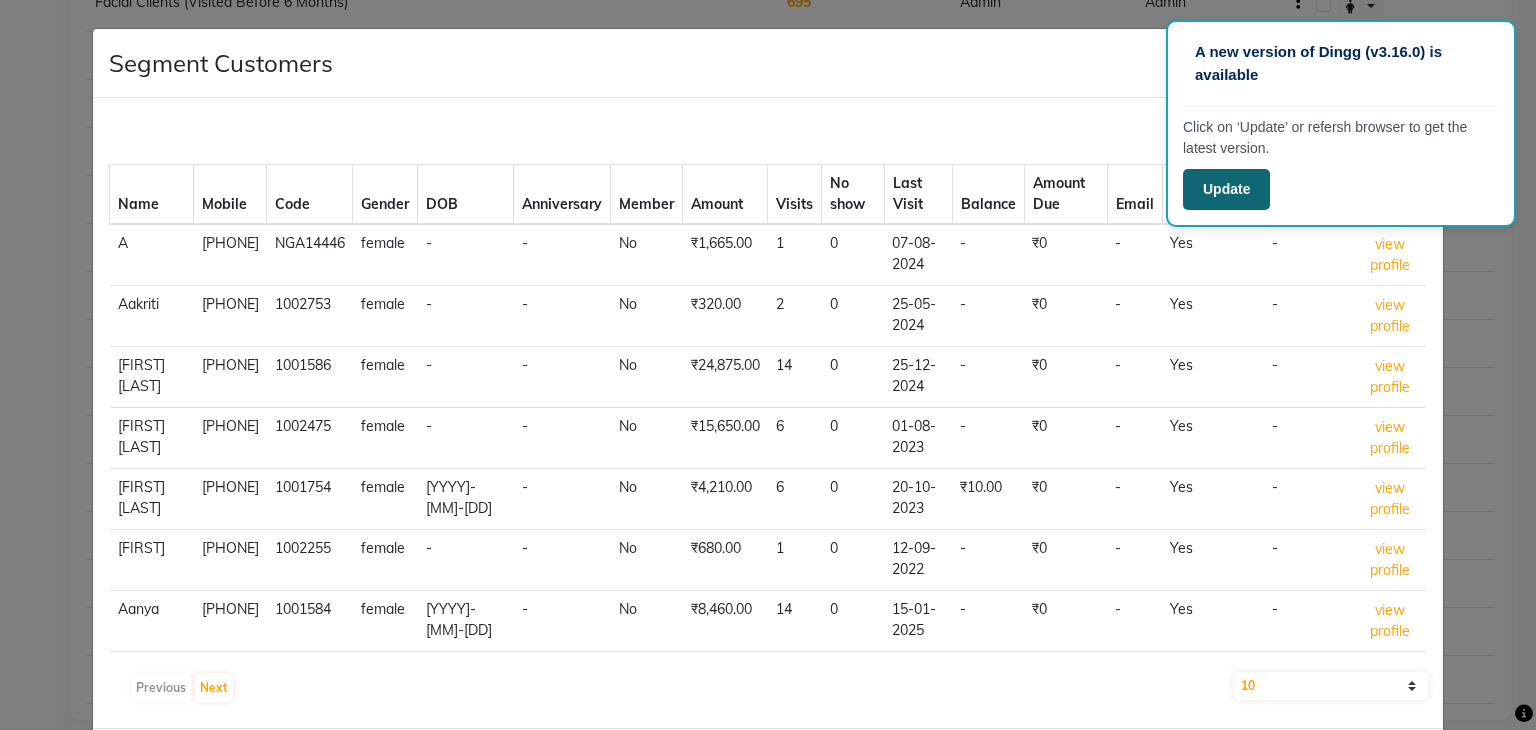 click on "Update" 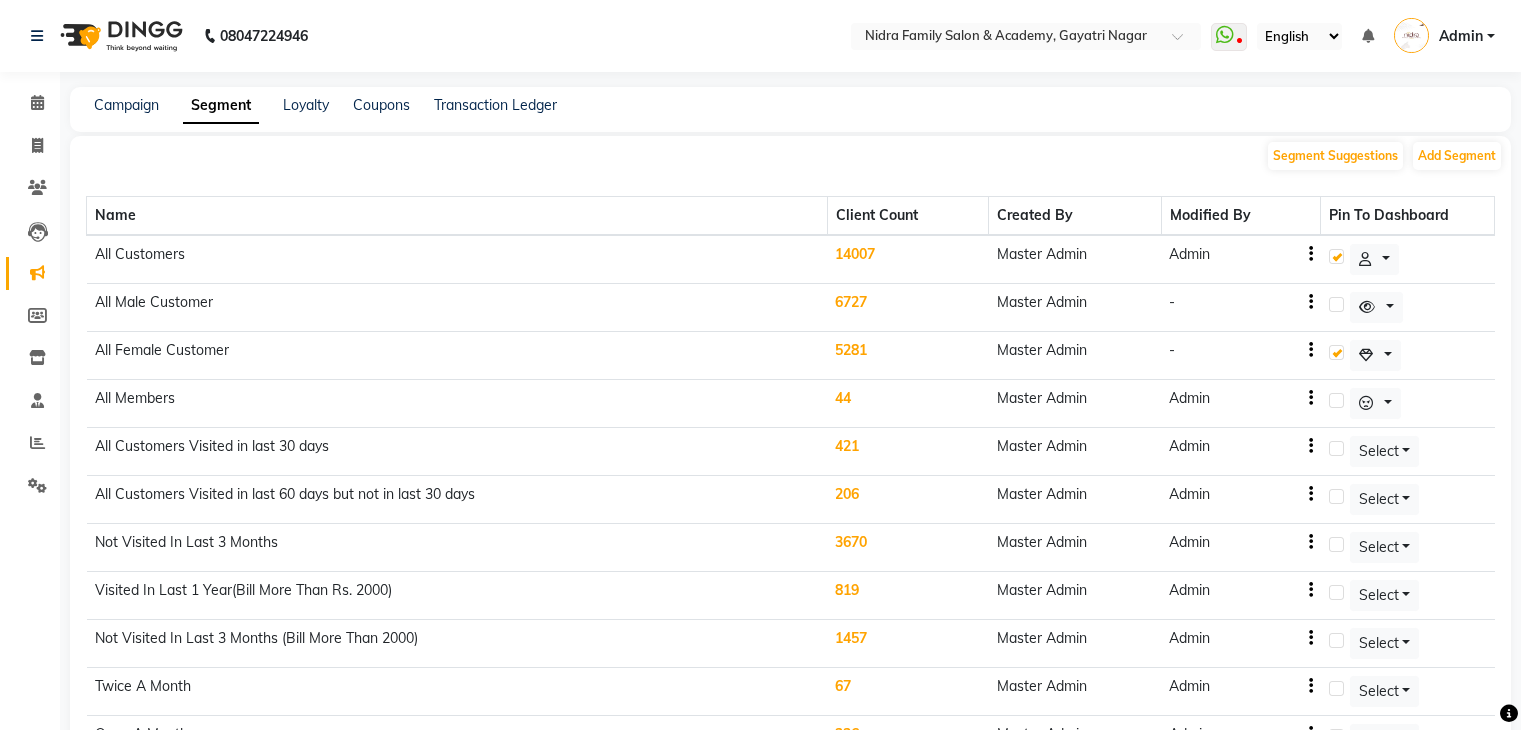 scroll, scrollTop: 0, scrollLeft: 0, axis: both 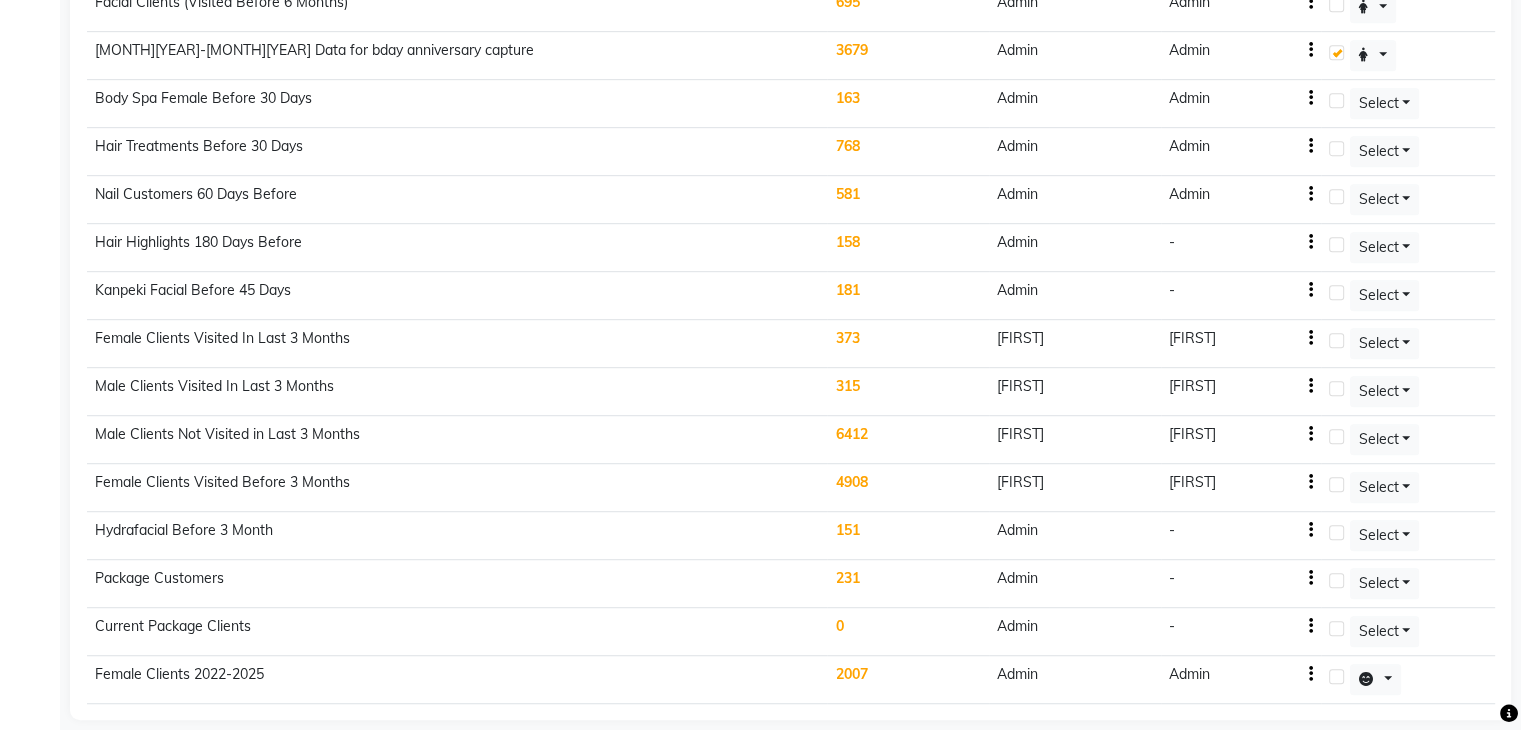 click on "2007" 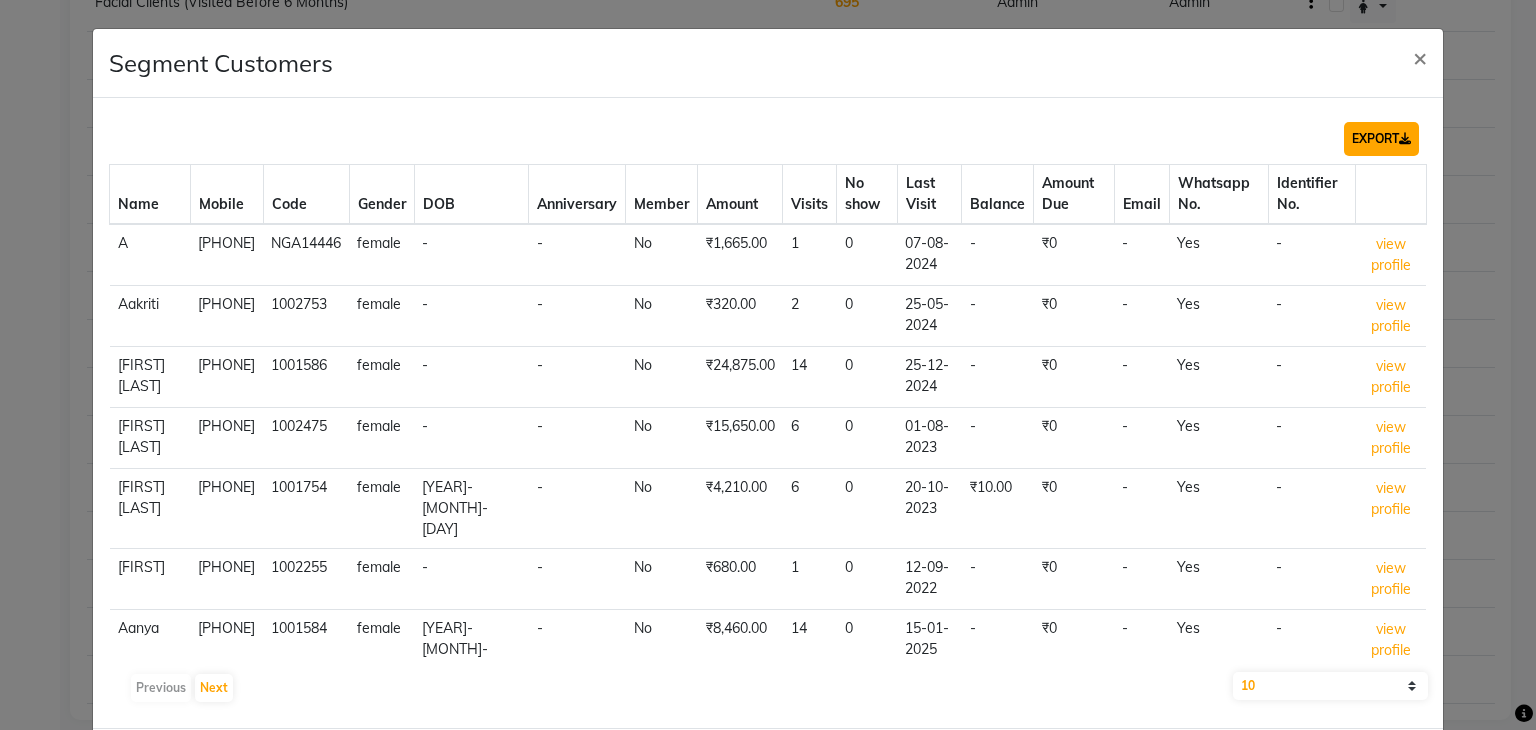 click on "EXPORT" 